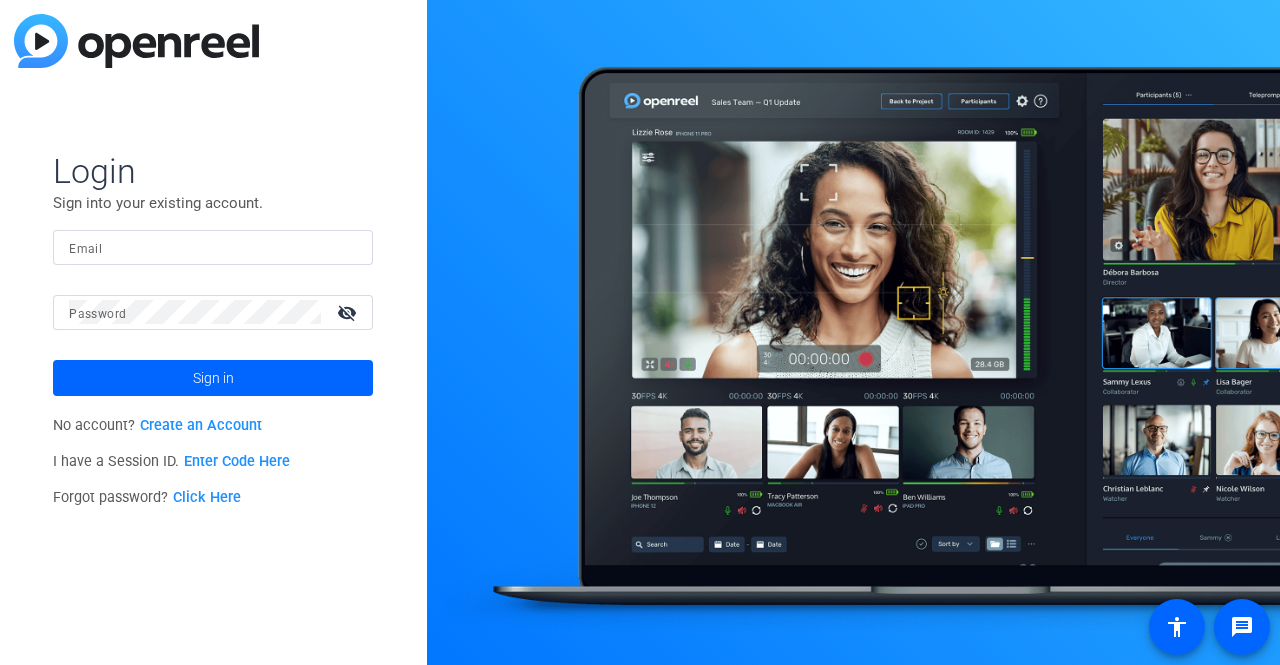 scroll, scrollTop: 0, scrollLeft: 0, axis: both 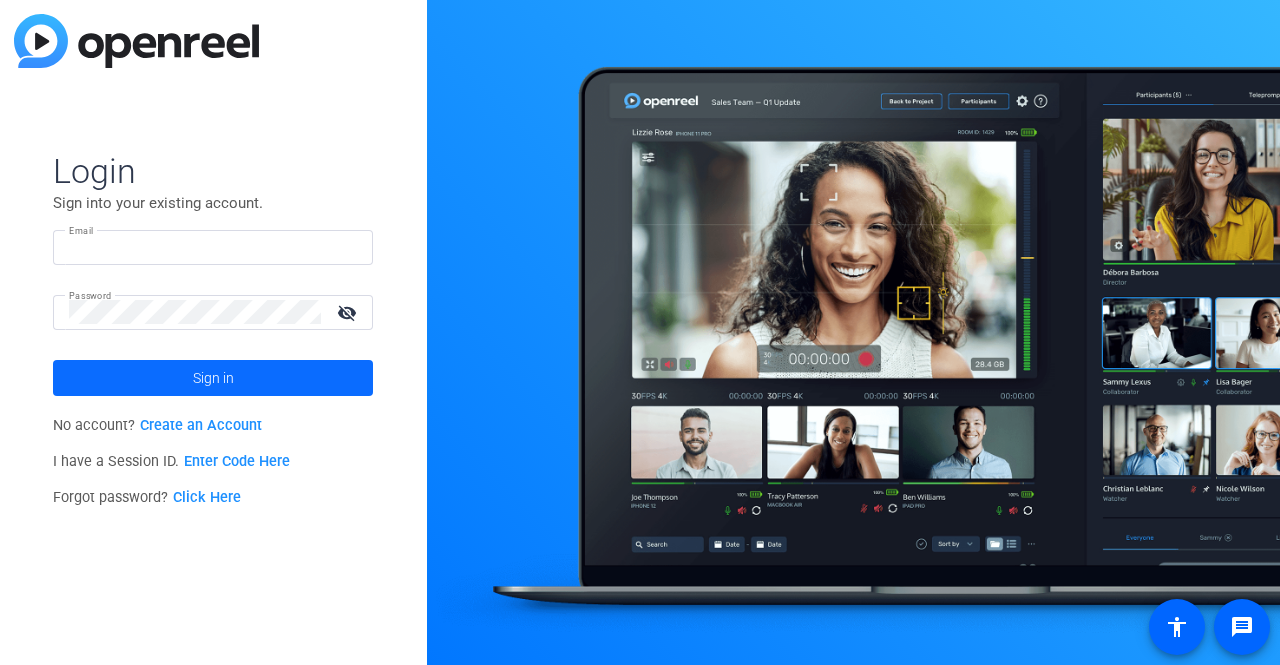 type on "[EMAIL]" 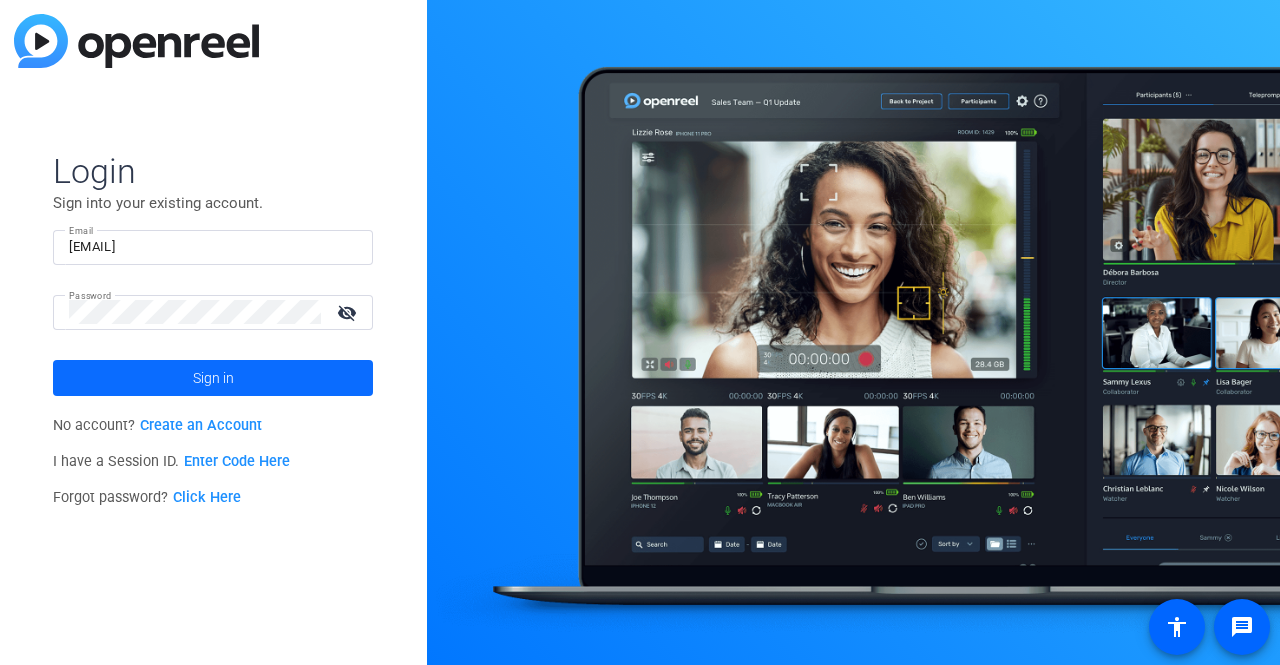 click 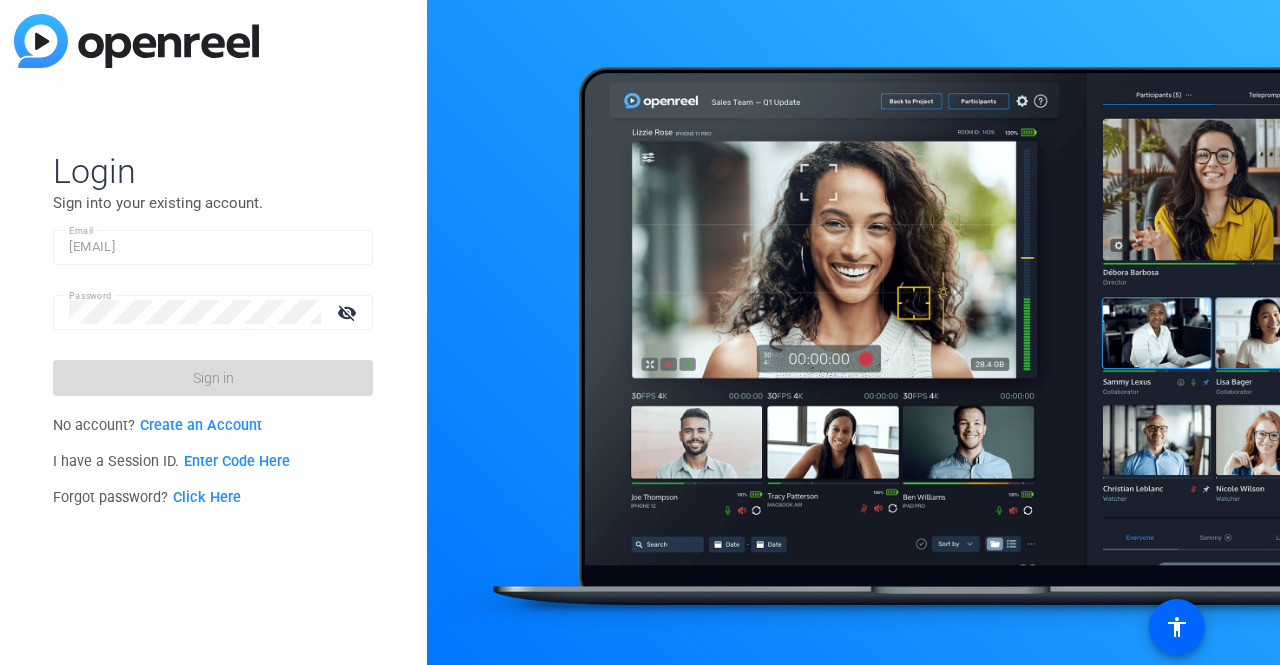 scroll, scrollTop: 0, scrollLeft: 0, axis: both 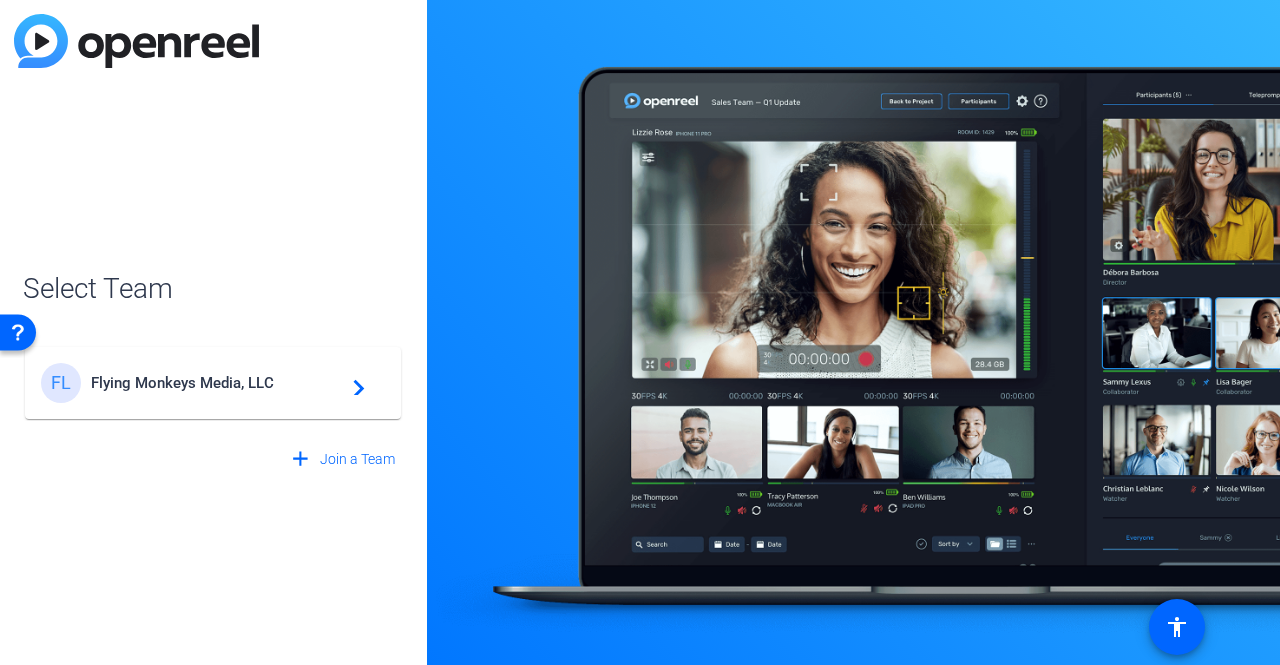 click on "FL Flying Monkeys Media, LLC  navigate_next" 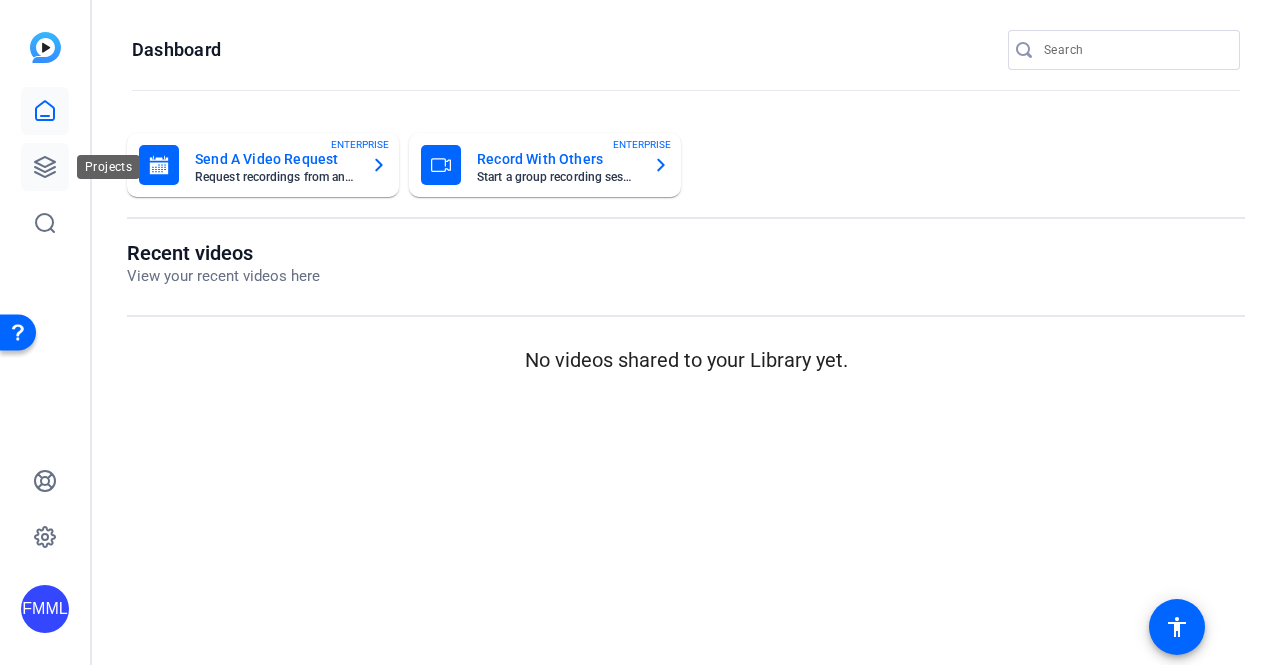 click 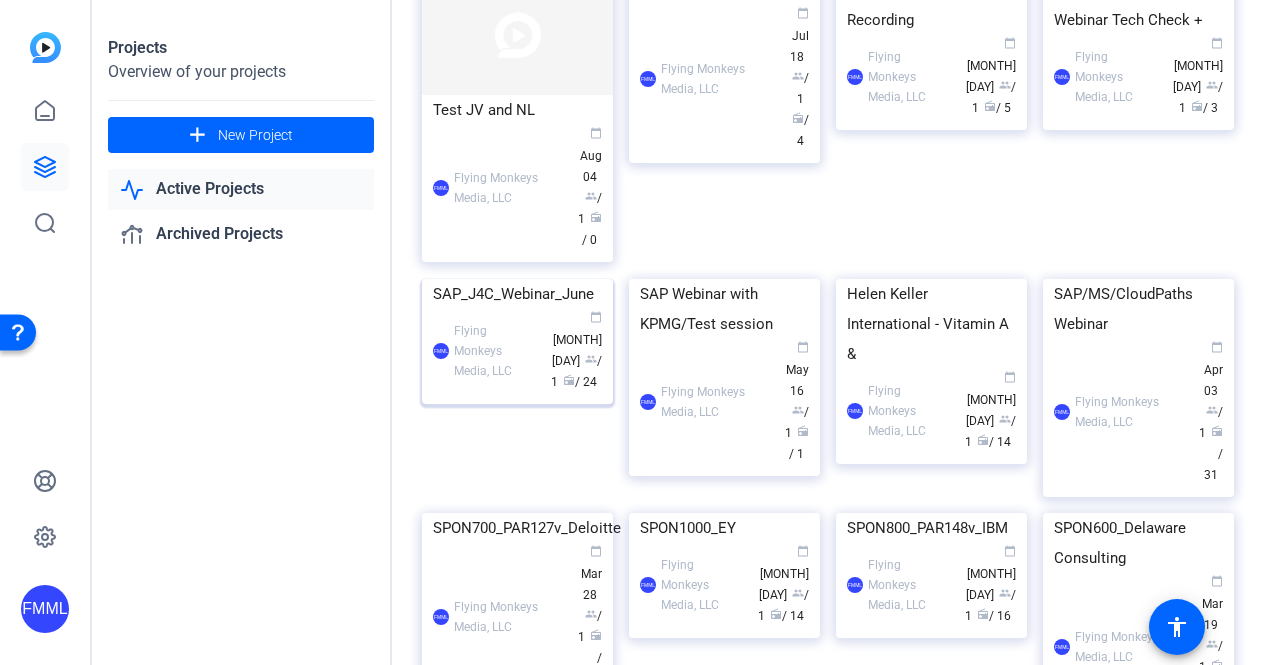 scroll, scrollTop: 200, scrollLeft: 0, axis: vertical 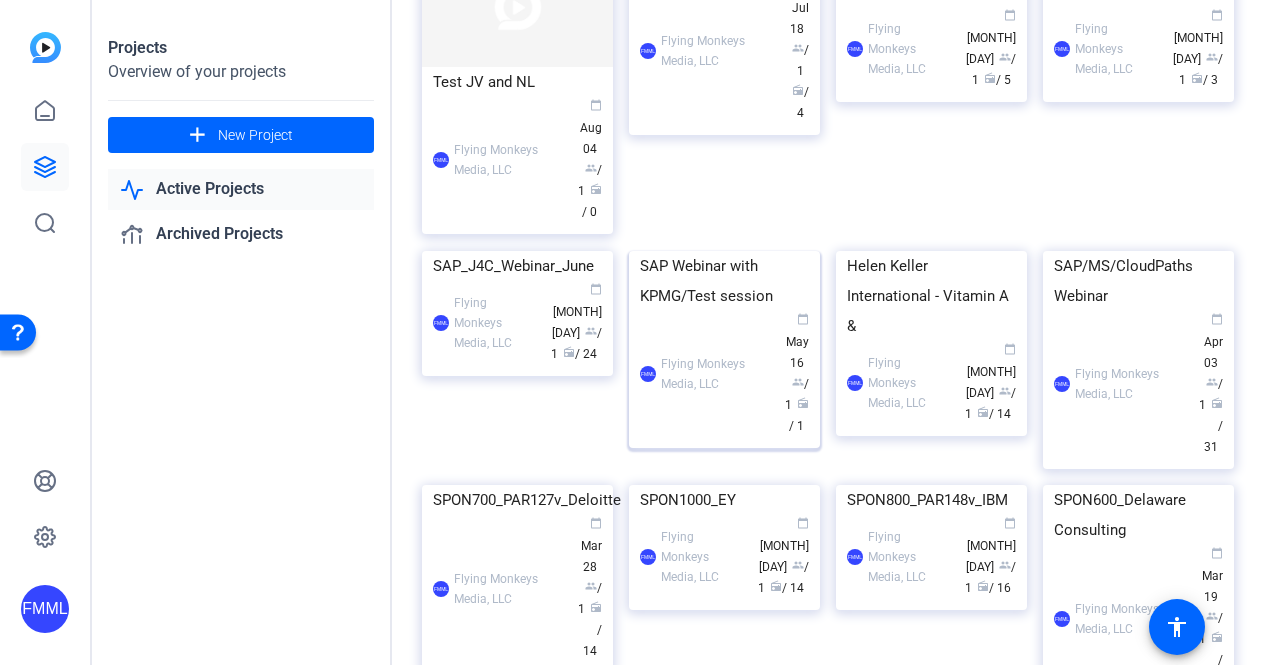 click on "SAP Webinar with KPMG/Test session" 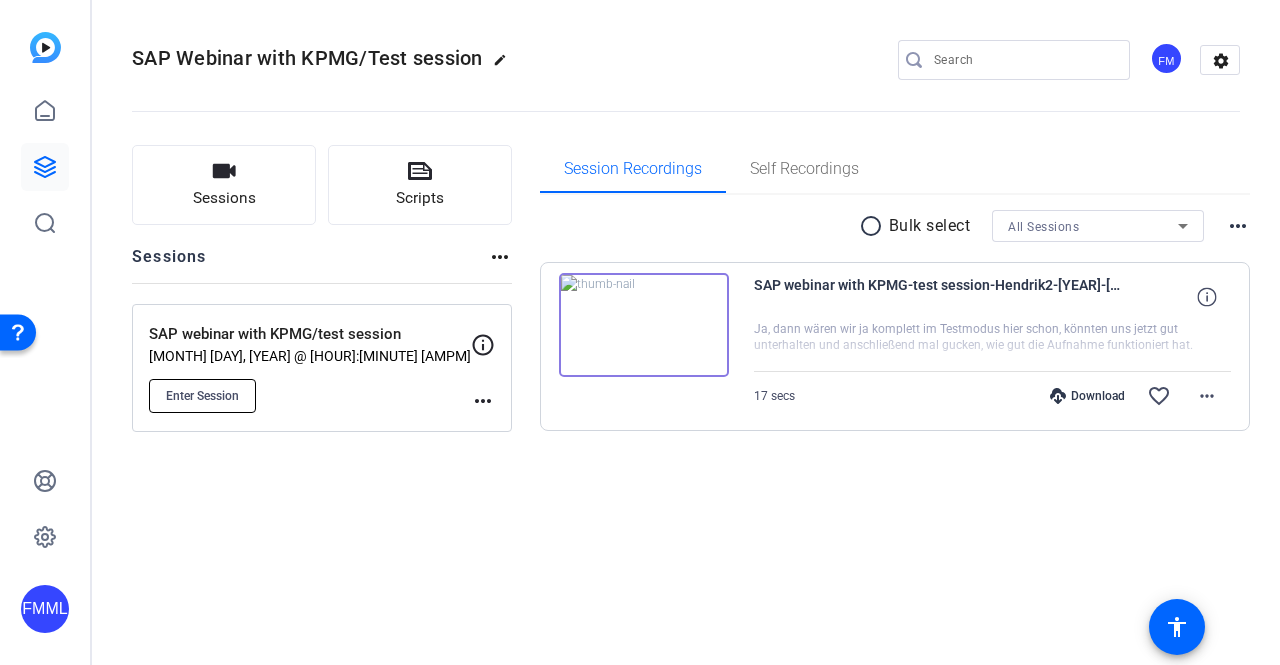 click on "Enter Session" 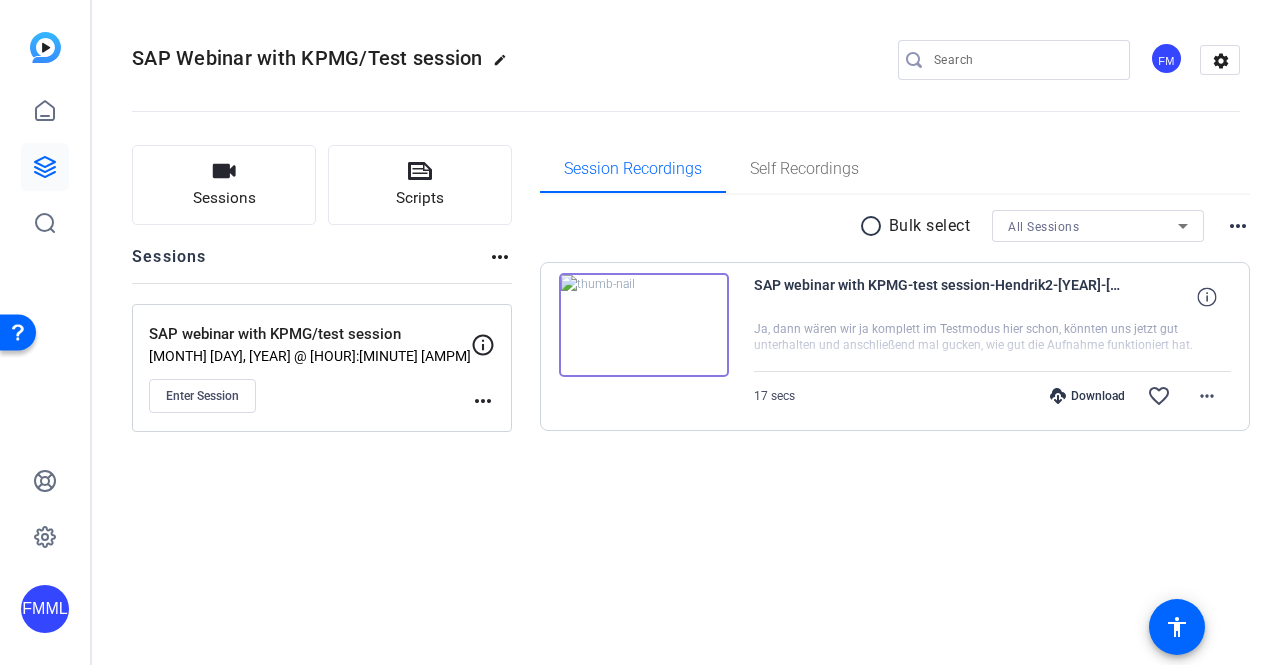 click on "more_horiz" 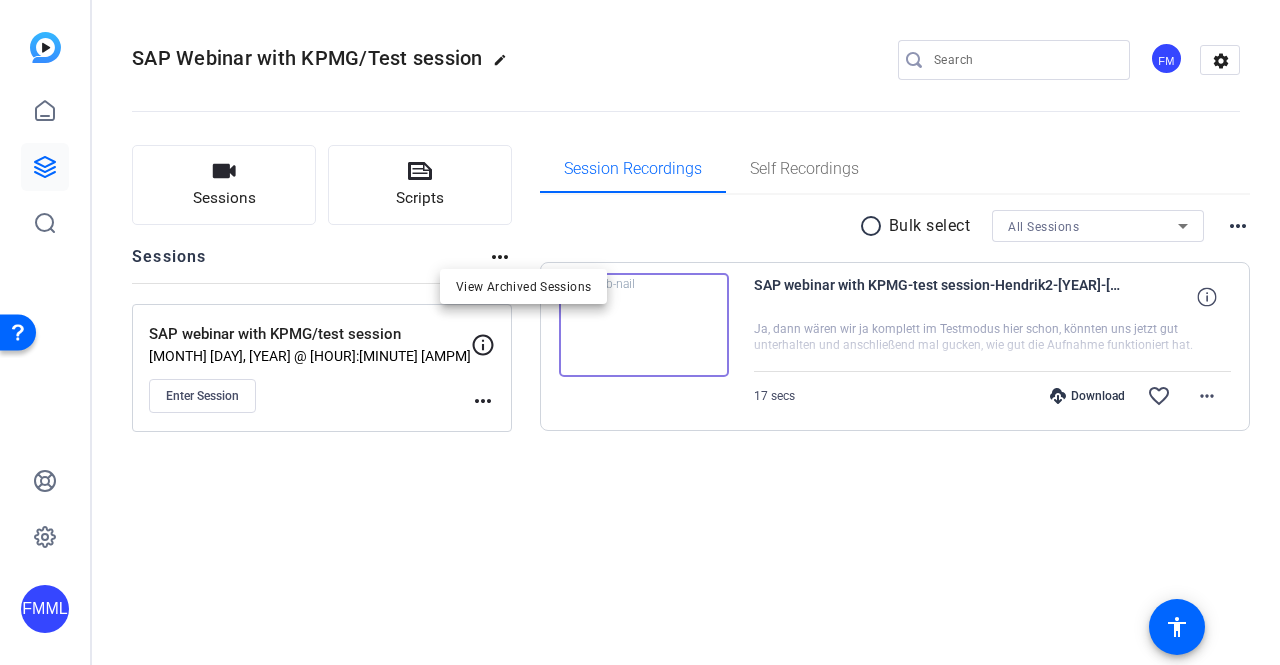 click at bounding box center [640, 332] 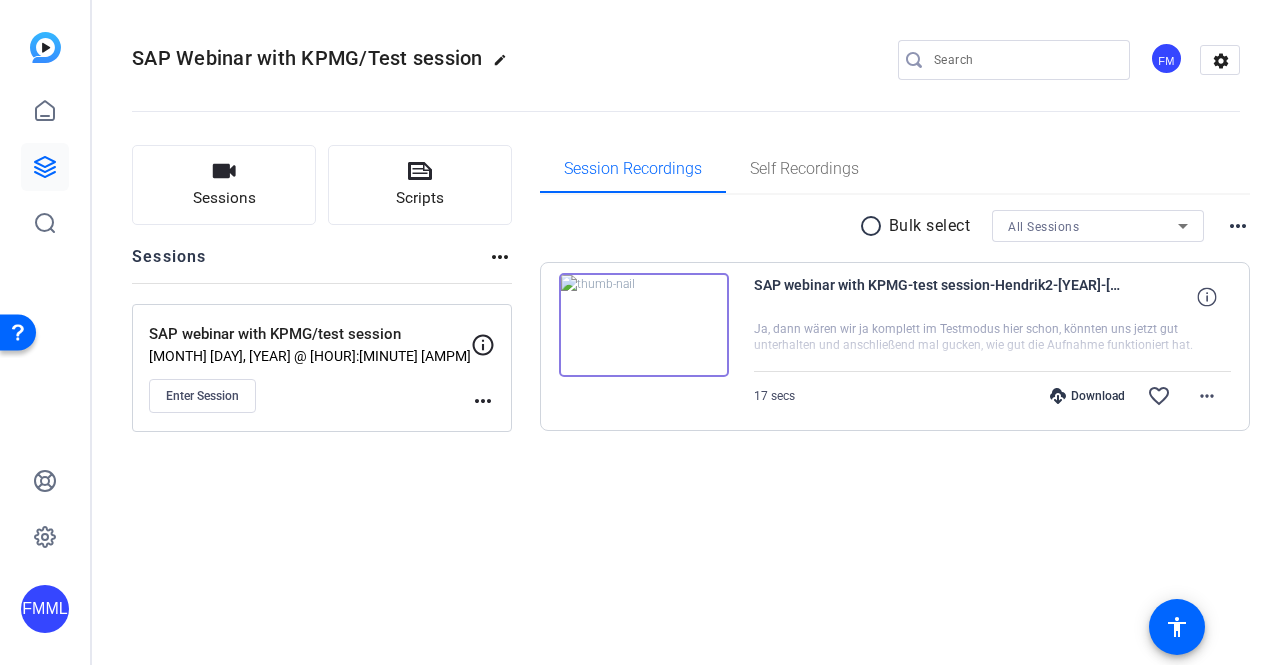 click on "more_horiz" 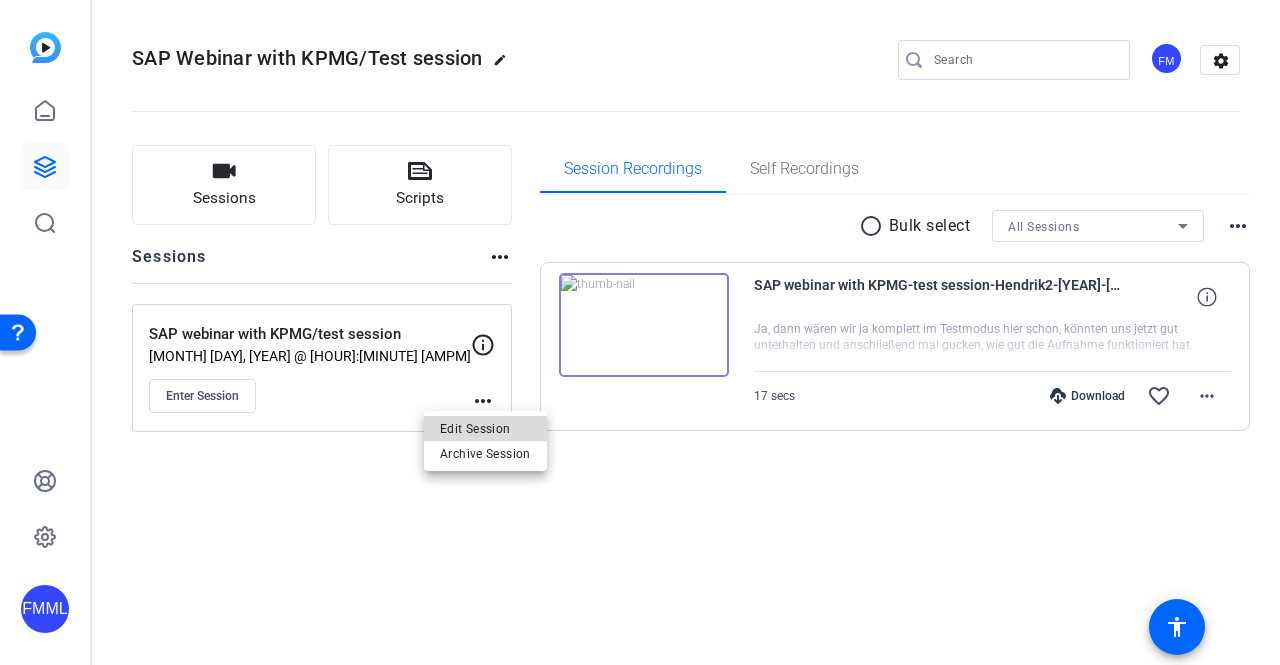 click on "Edit Session" at bounding box center [485, 429] 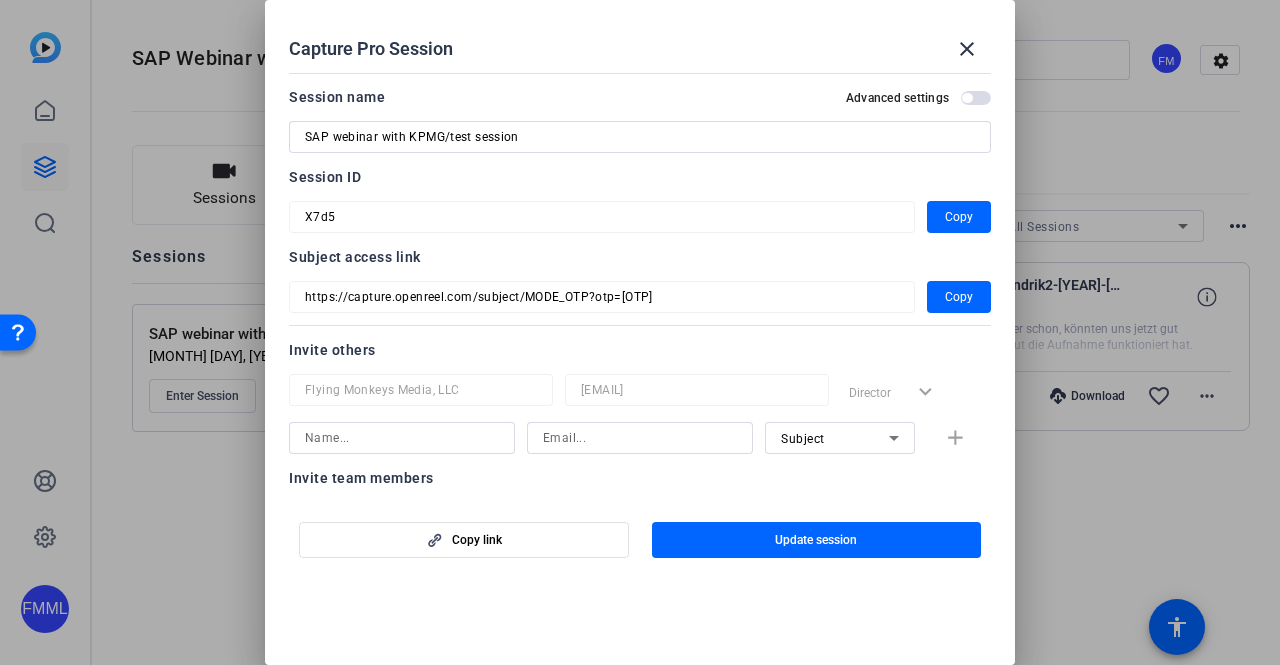 click on "Session name Advanced settings SAP webinar with KPMG/test session Session ID X7d5  Copy  Subject access link https://capture.openreel.com/subject/MODE_OTP?otp=X7d5  Copy  Invite others Flying Monkeys Media, LLC jim@flyingmonkeysmedia.com  Director  expand_more Subject add Invite team members person Flying Monkeys Media, LLC jim@flyingmonkeysmedia.com Director expand_more" at bounding box center (640, 281) 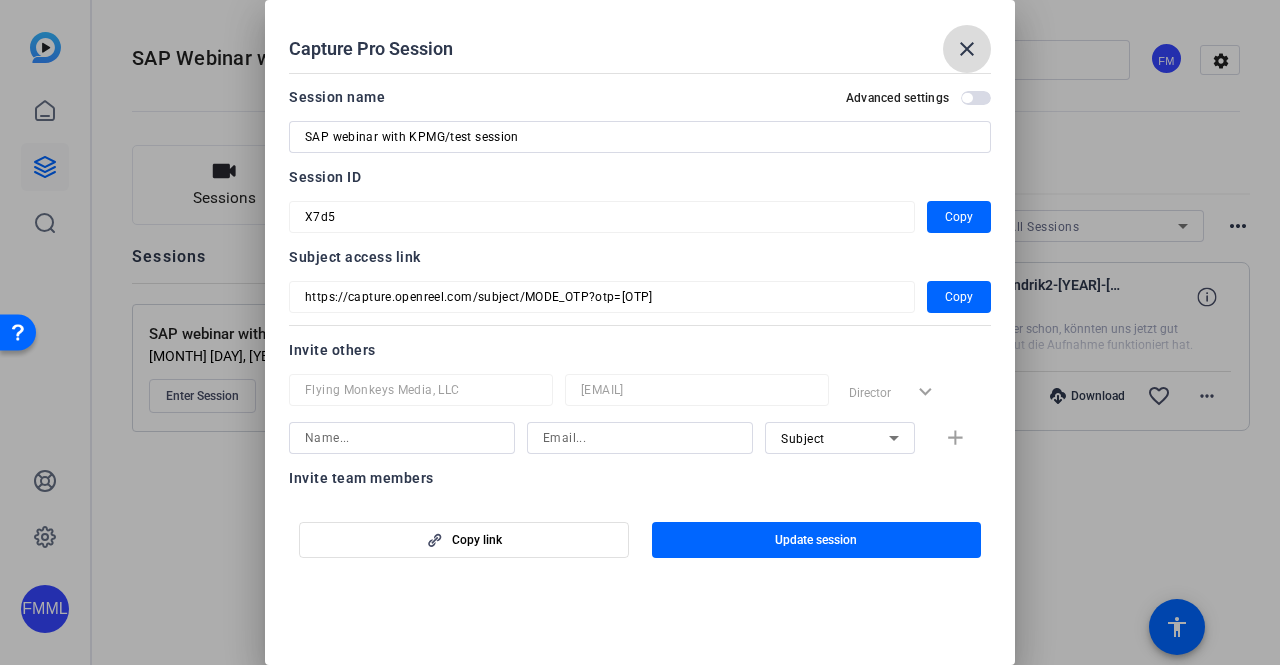 click on "close" at bounding box center (967, 49) 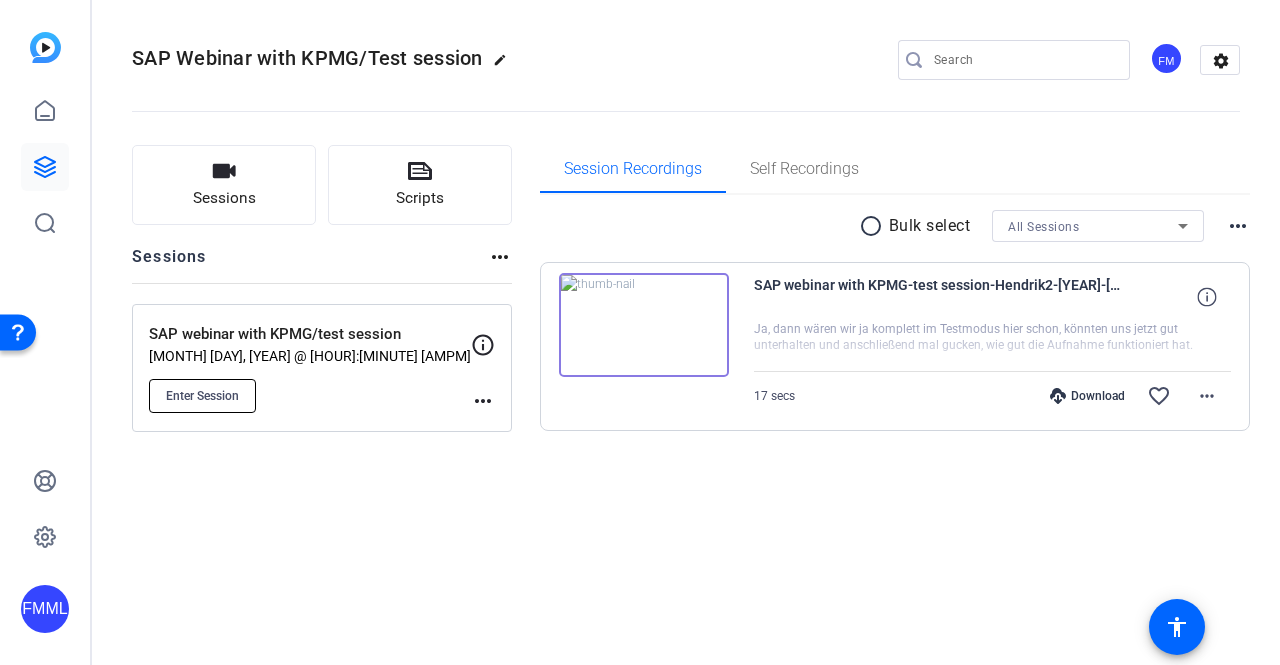 click on "Enter Session" 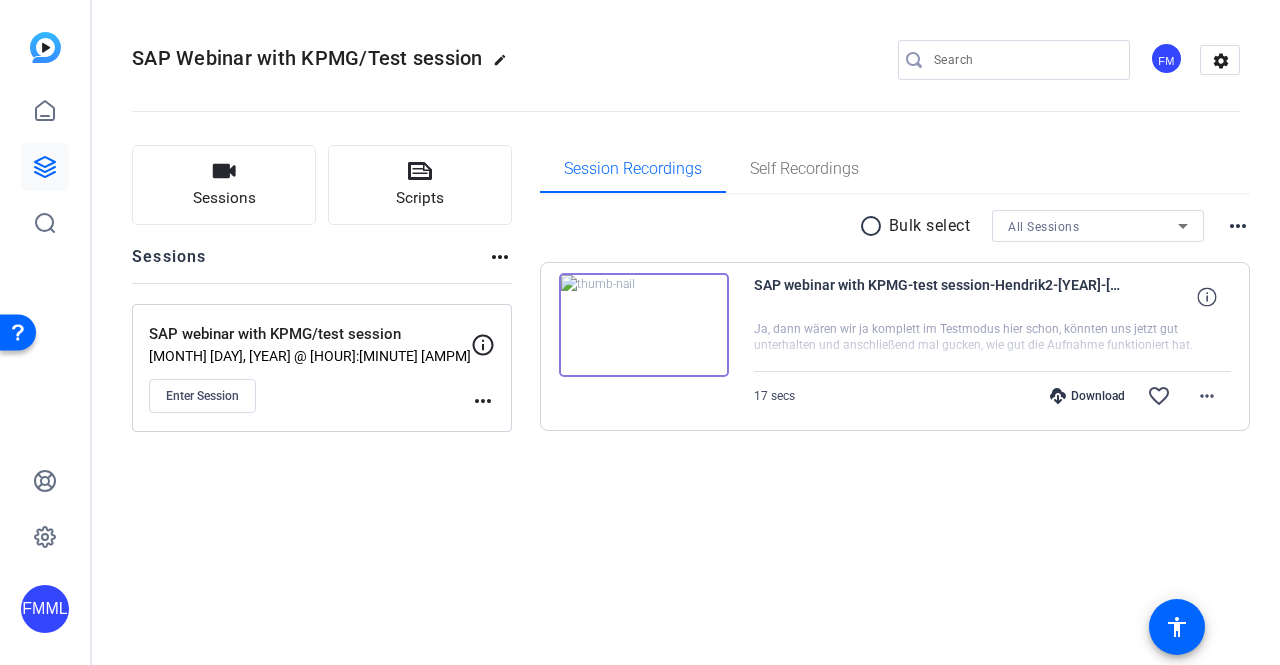 click on "FMML" 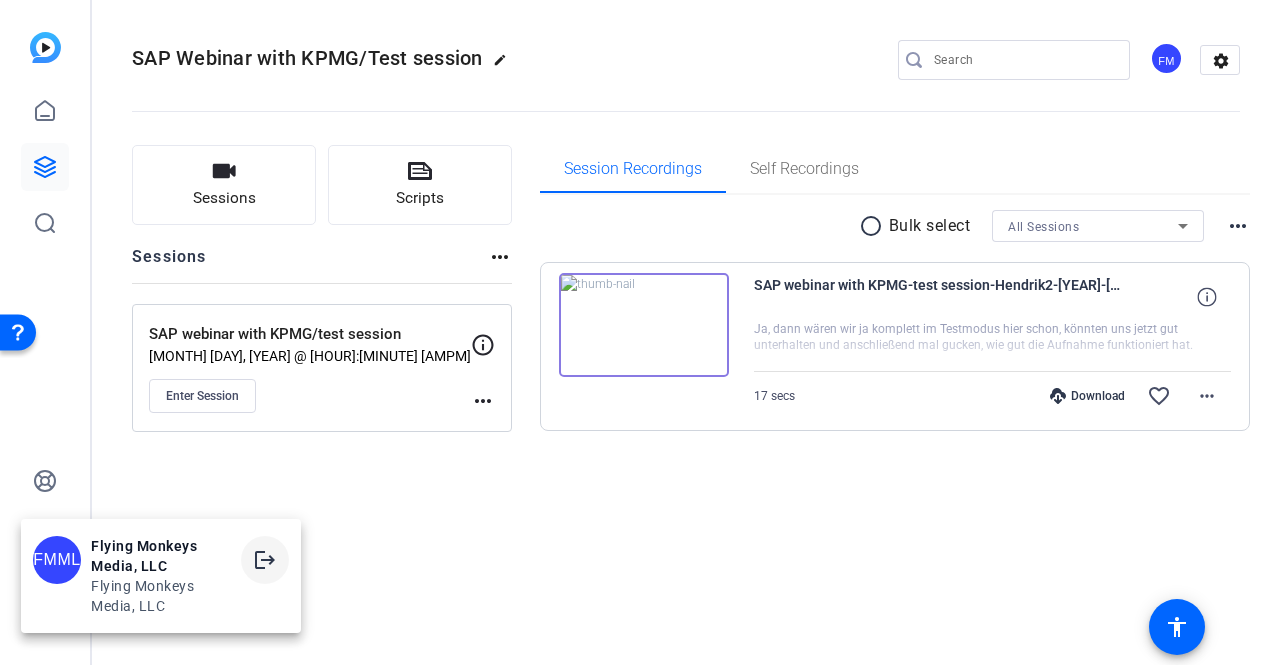 click on "logout" at bounding box center (265, 560) 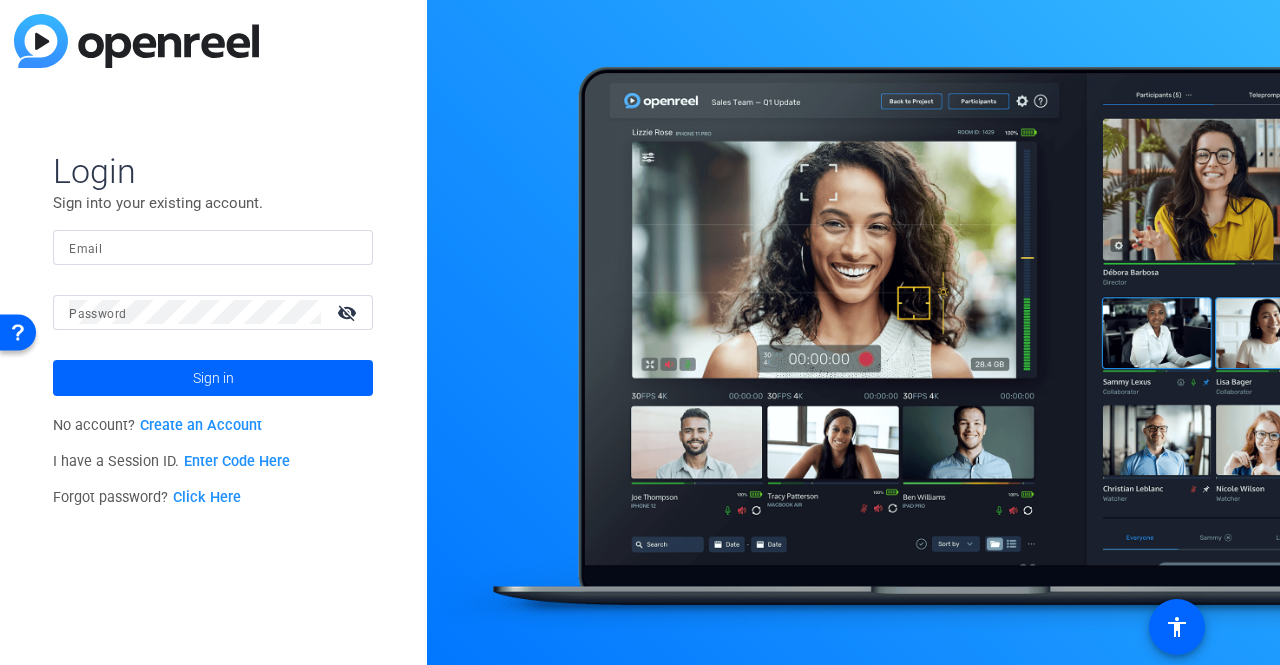 type on "jim@[DOMAIN]" 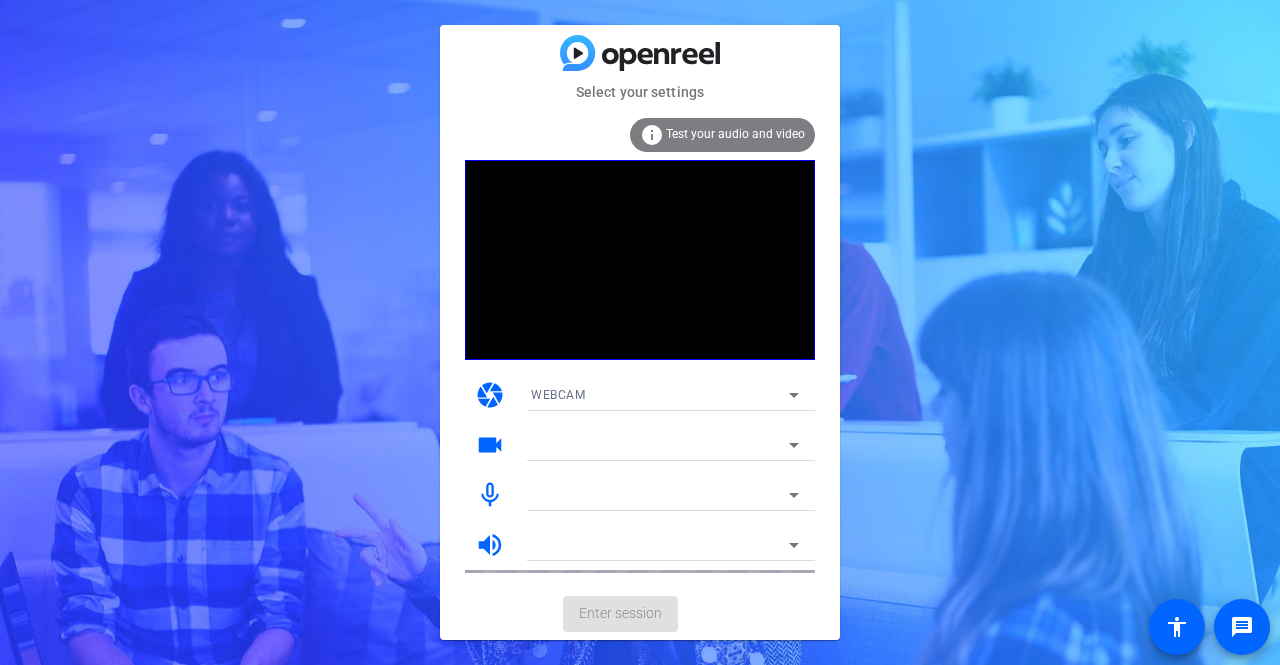 scroll, scrollTop: 0, scrollLeft: 0, axis: both 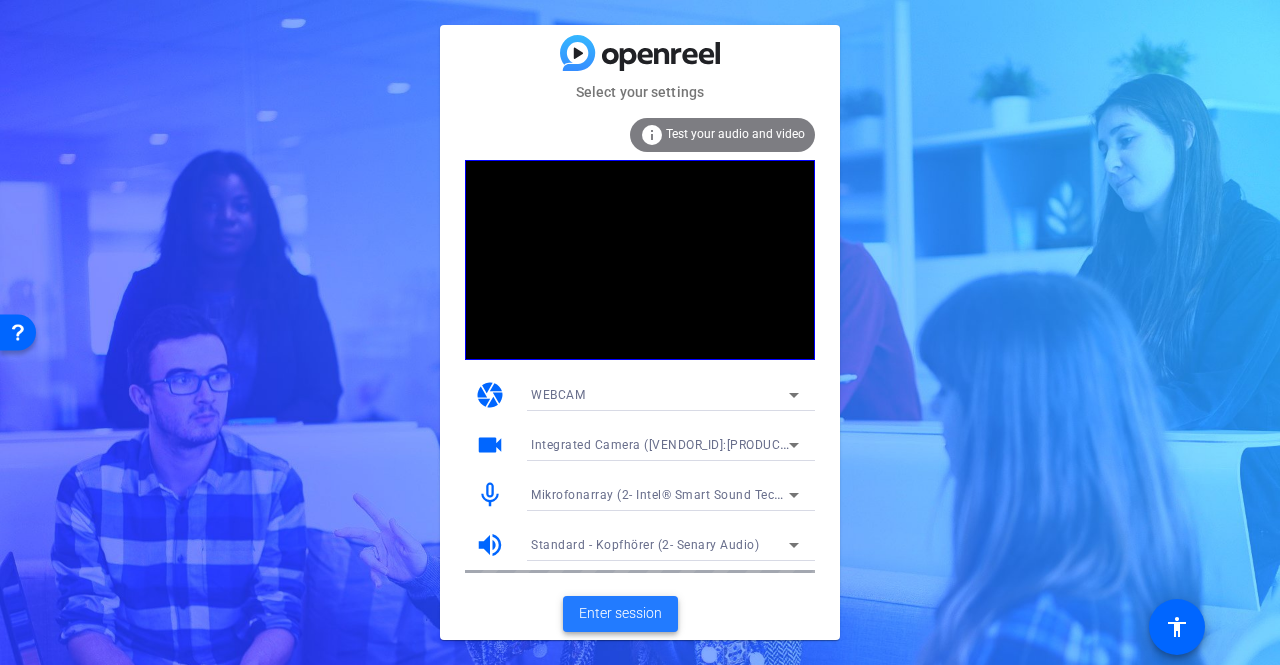 click on "Enter session" 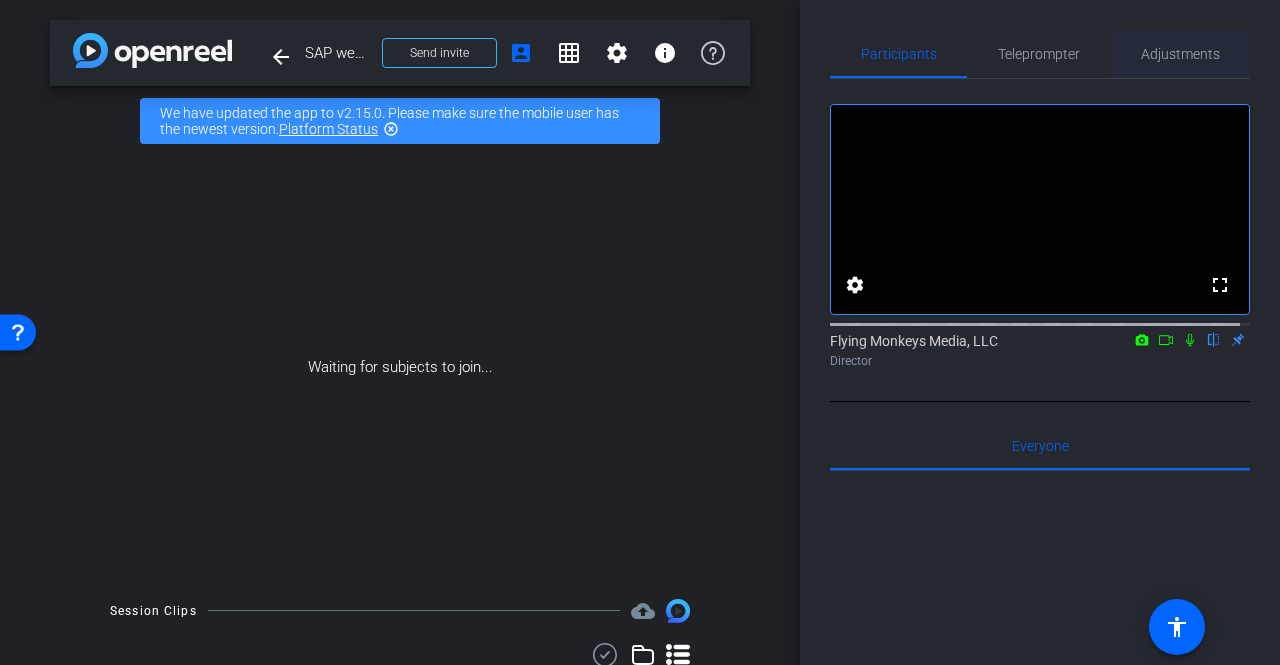 click on "Adjustments" at bounding box center [1180, 54] 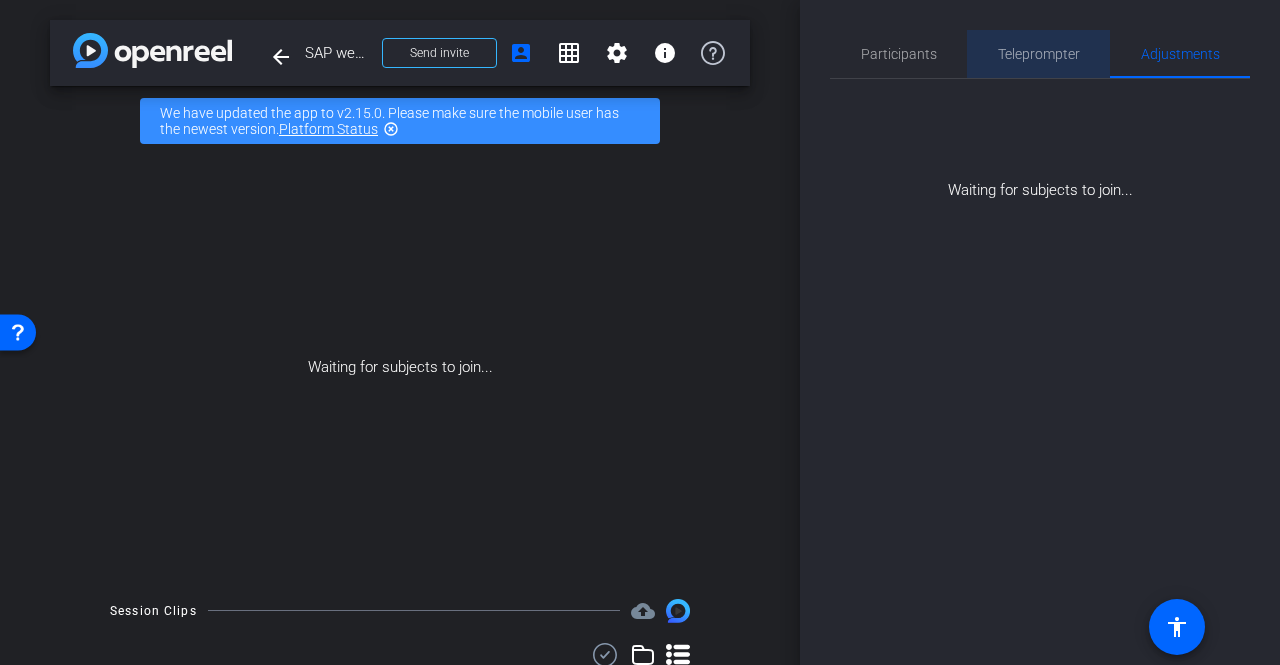 click on "Teleprompter" at bounding box center (1039, 54) 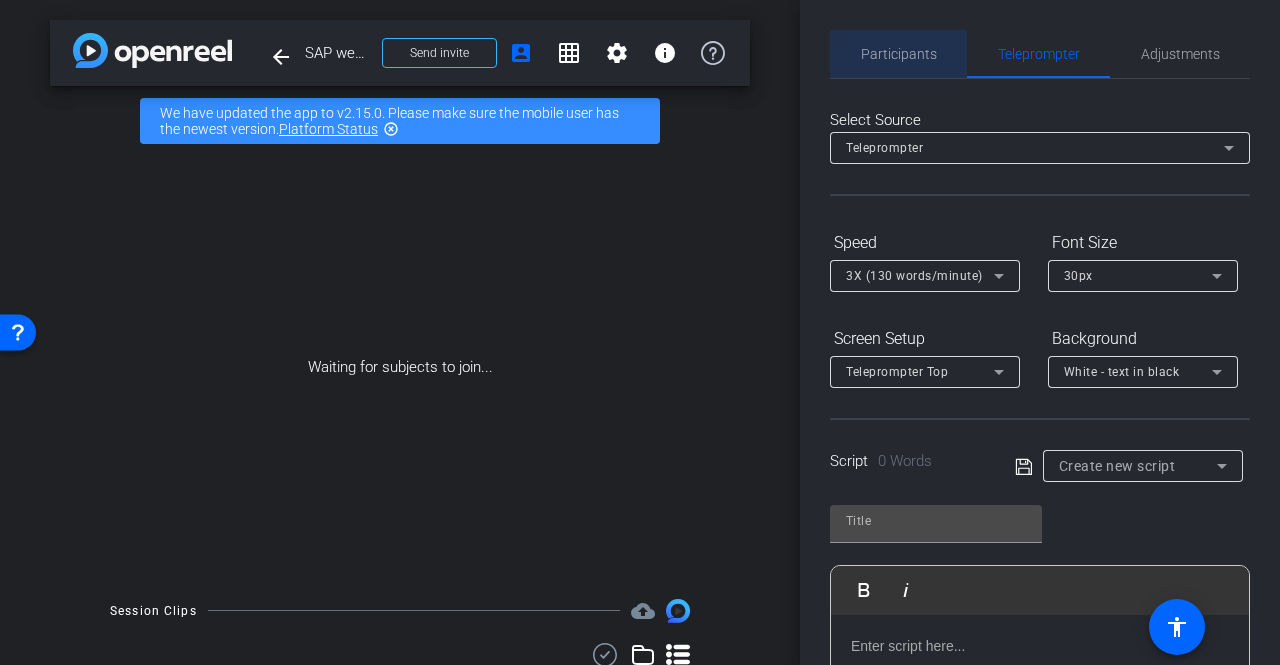 click on "Participants" at bounding box center (899, 54) 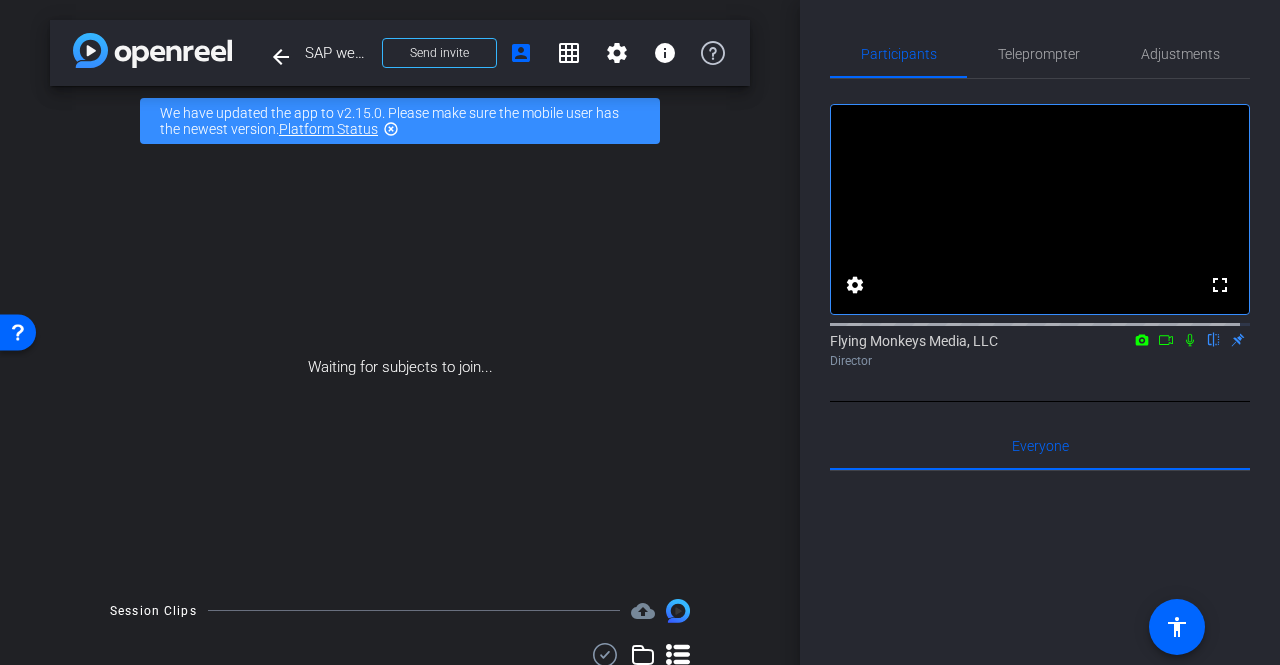 drag, startPoint x: 1164, startPoint y: 143, endPoint x: 1024, endPoint y: 587, distance: 465.54913 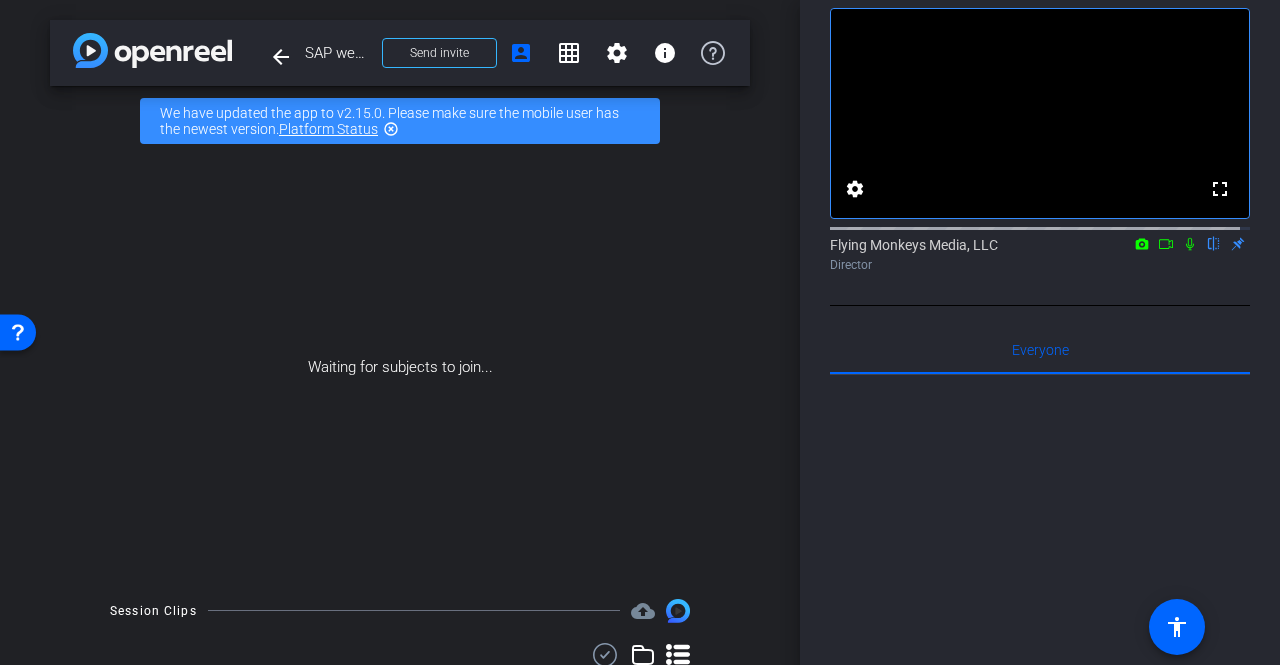 scroll, scrollTop: 0, scrollLeft: 0, axis: both 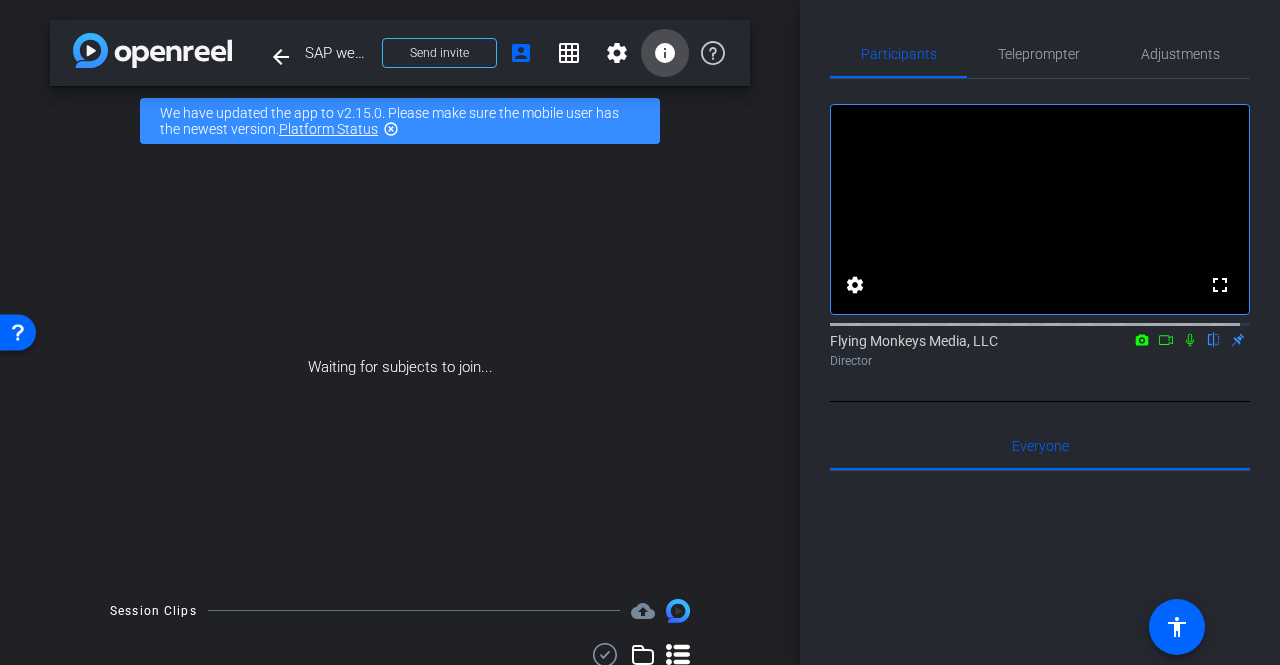 click on "info" at bounding box center [665, 53] 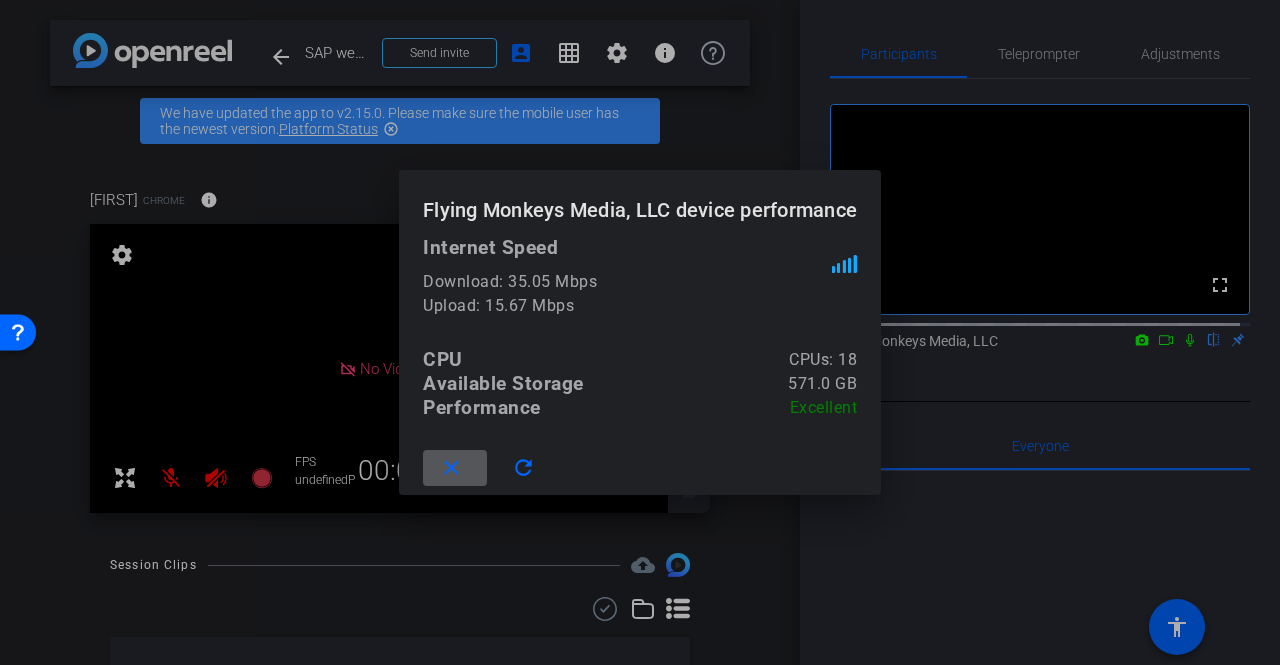 click at bounding box center [455, 468] 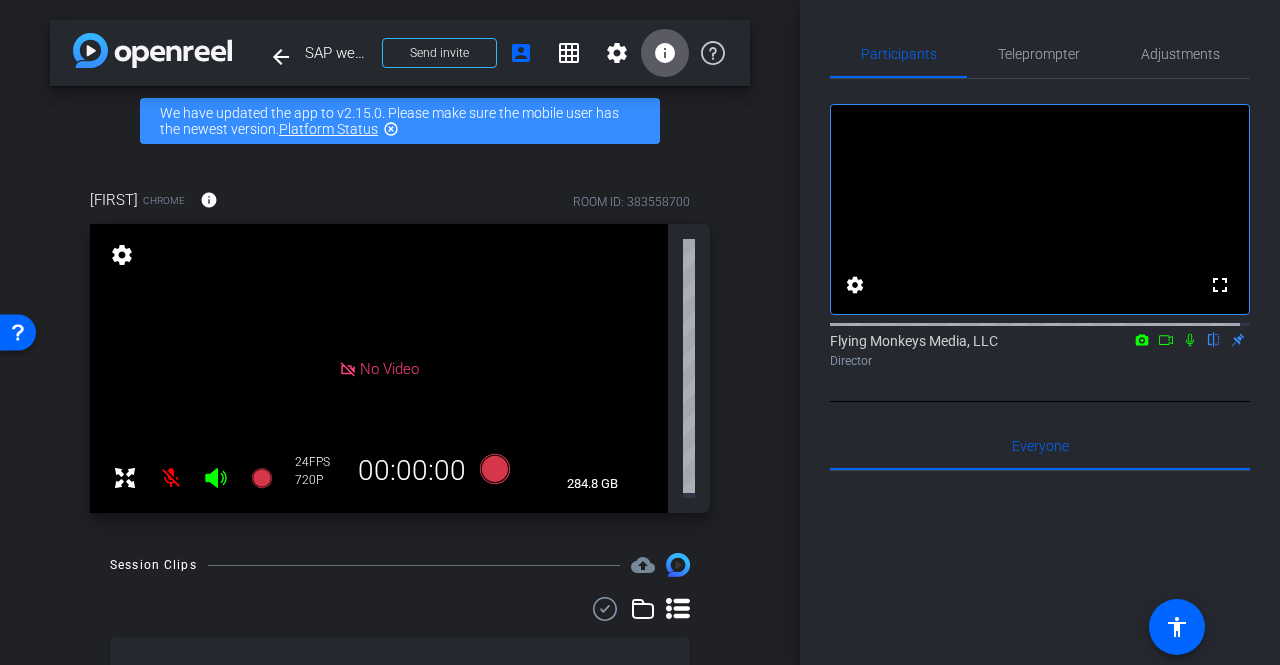 click at bounding box center [171, 478] 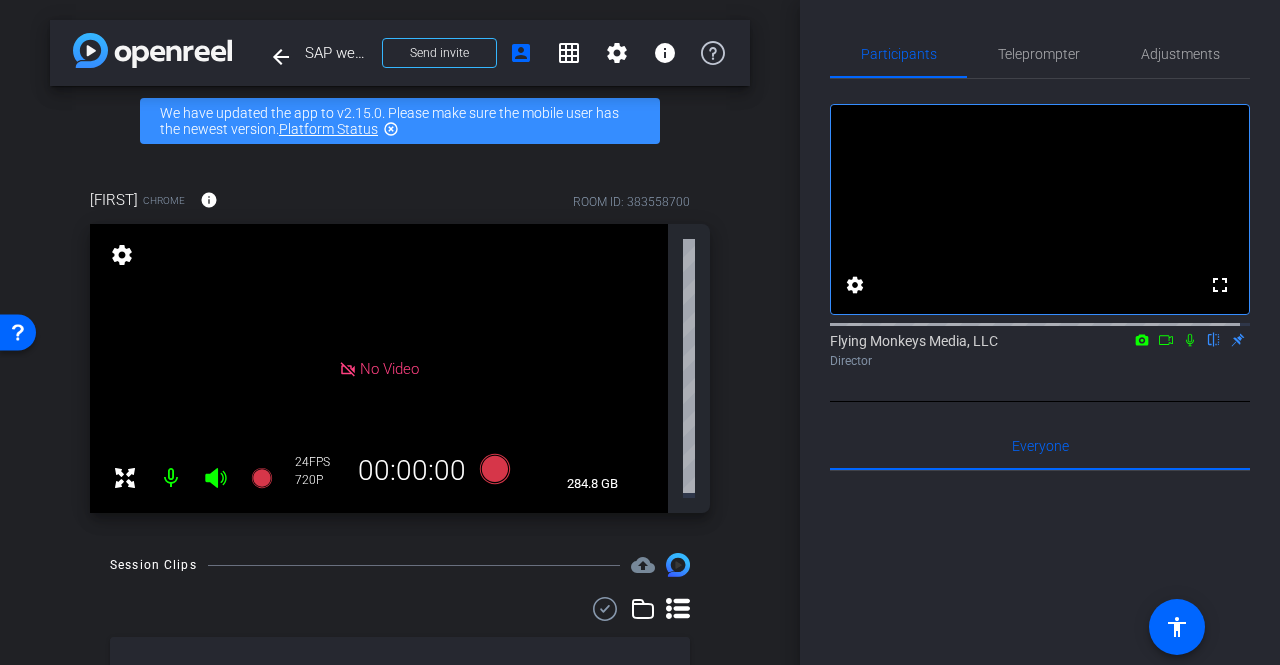 click on "settings" at bounding box center [122, 255] 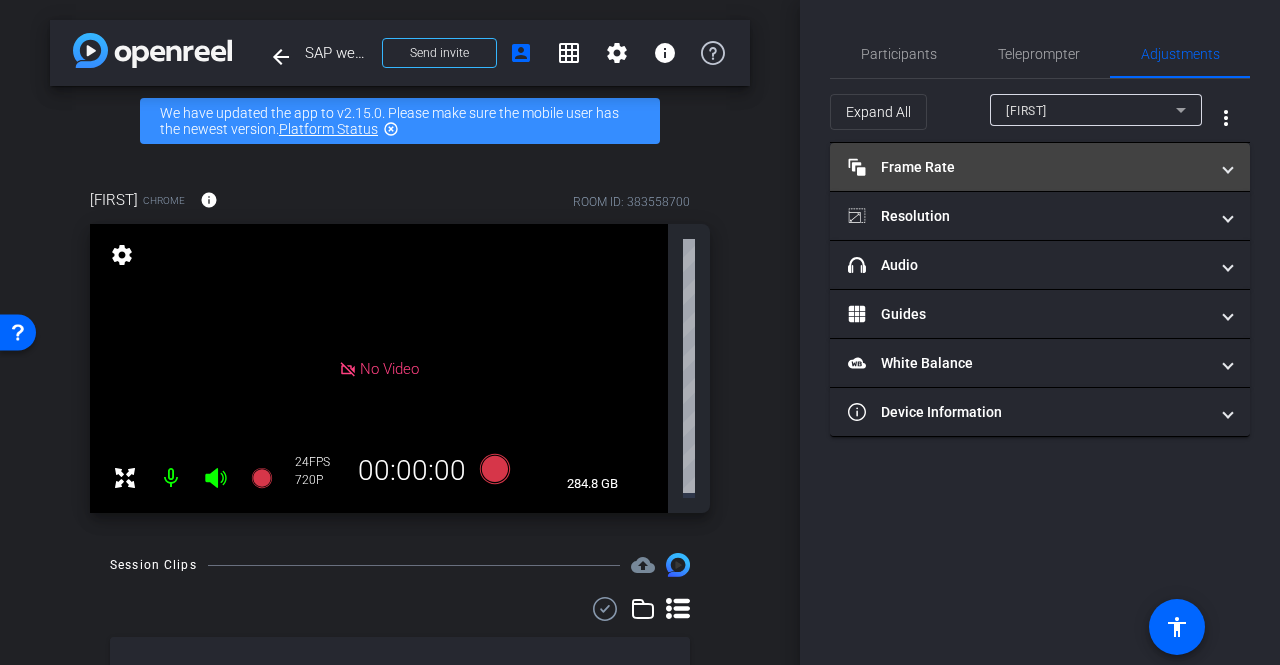 click on "Frame Rate
Frame Rate" at bounding box center (1028, 167) 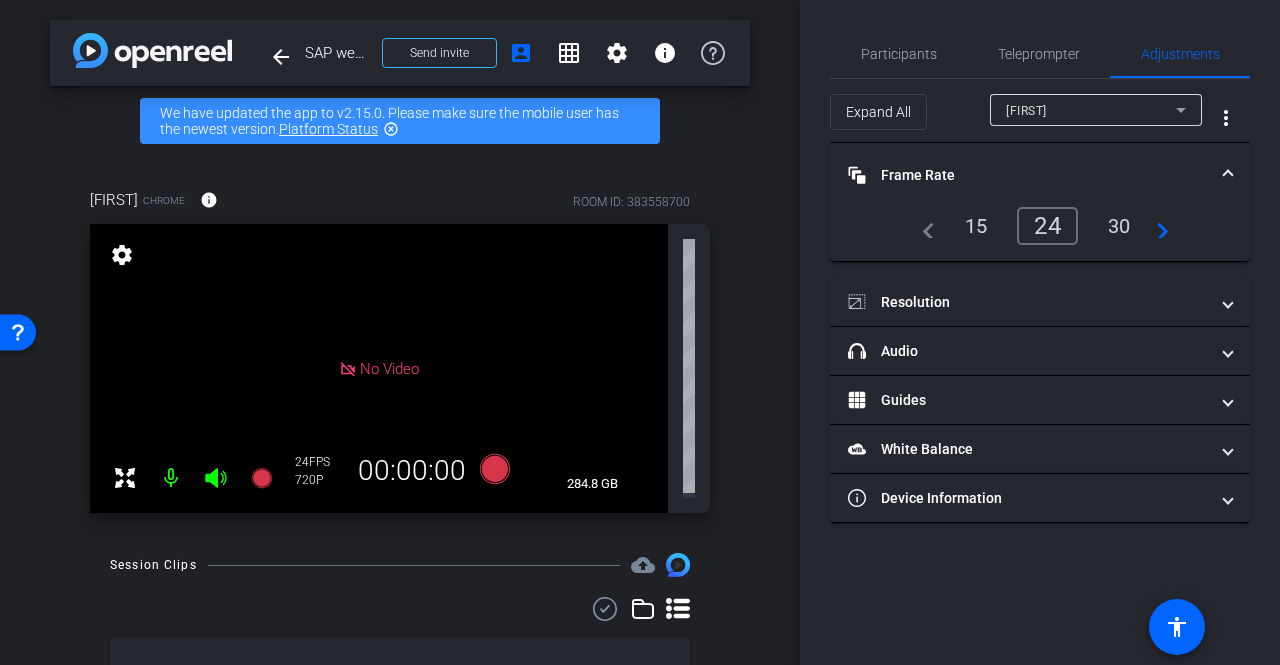 click on "30" at bounding box center [1119, 226] 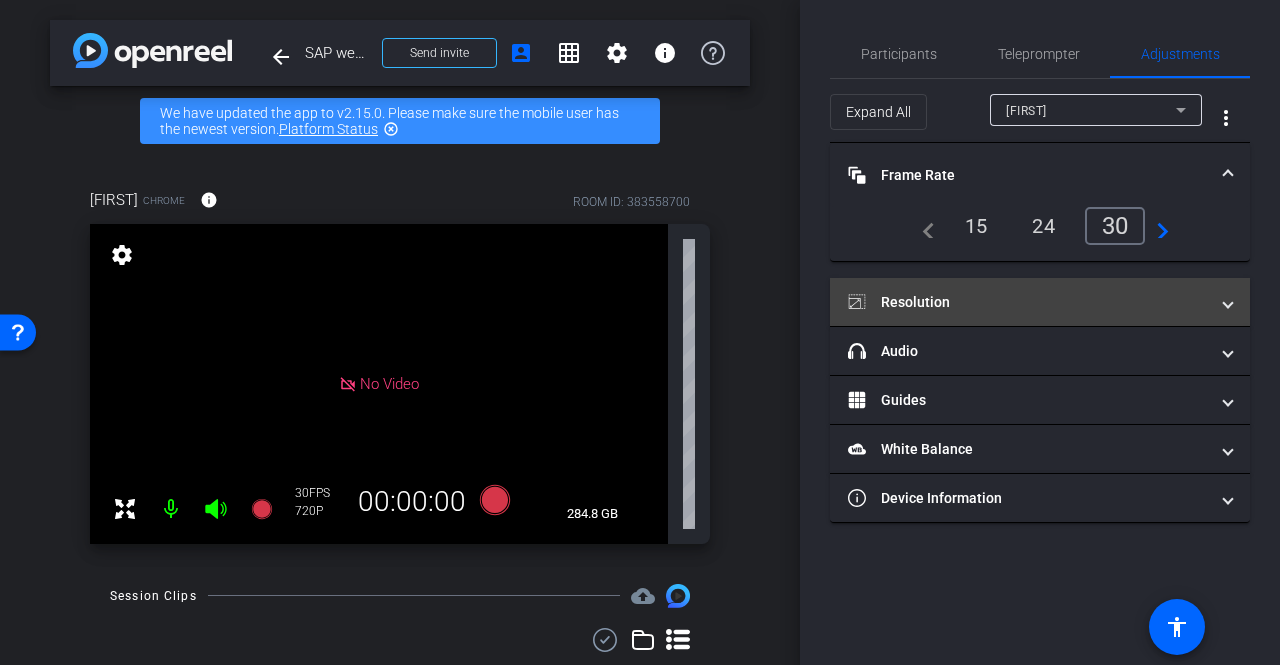click at bounding box center [1228, 302] 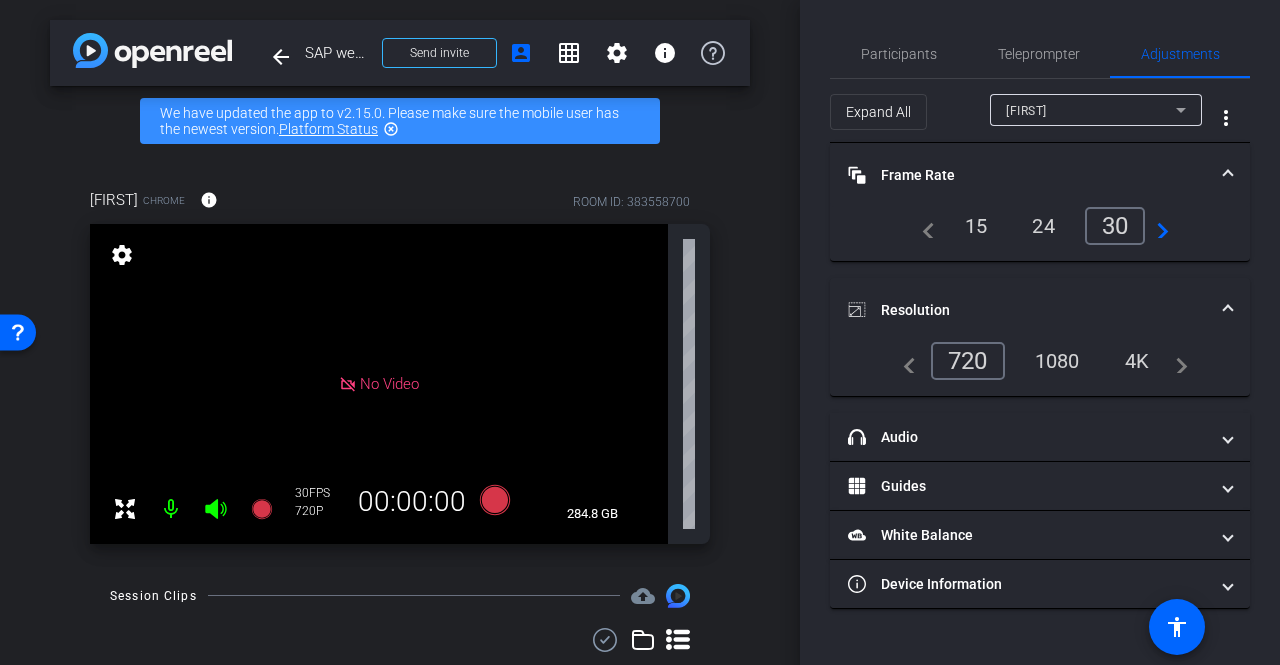 click on "1080" at bounding box center [1057, 361] 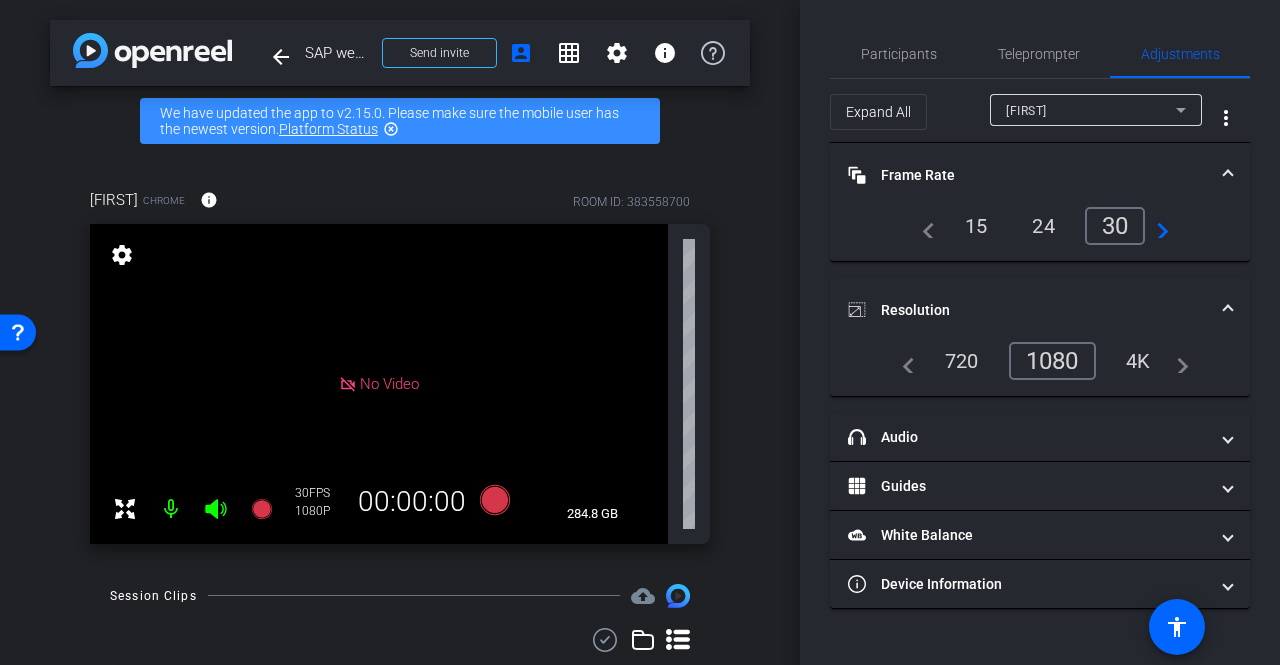 click on "arrow_back  SAP webinar with KPMG/test session   Back to project   Send invite  account_box grid_on settings info
We have updated the app to v2.15.0. Please make sure the mobile user has the newest version.  Platform Status highlight_off  [FIRST] Chrome info ROOM ID: 383558700  No Video settings  284.8 GB
Session Clips   cloud_upload
[MONTH] [DAY], [YEAR]   Ready" at bounding box center (400, 332) 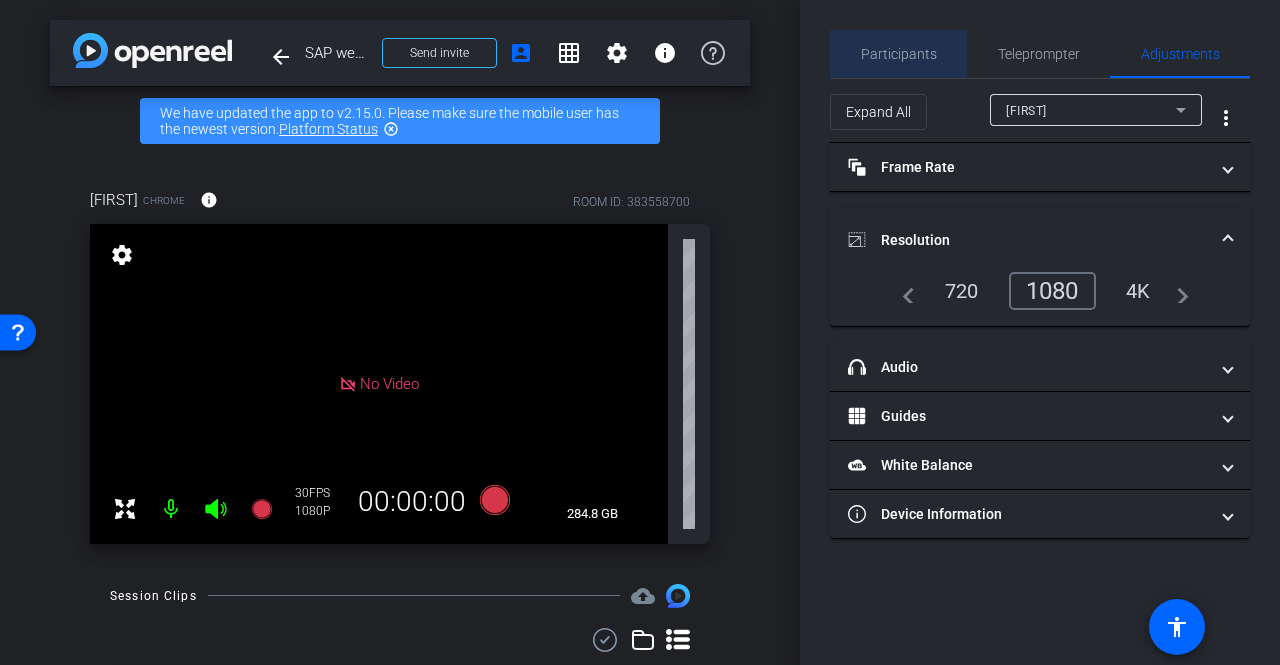 click on "Participants" at bounding box center (899, 54) 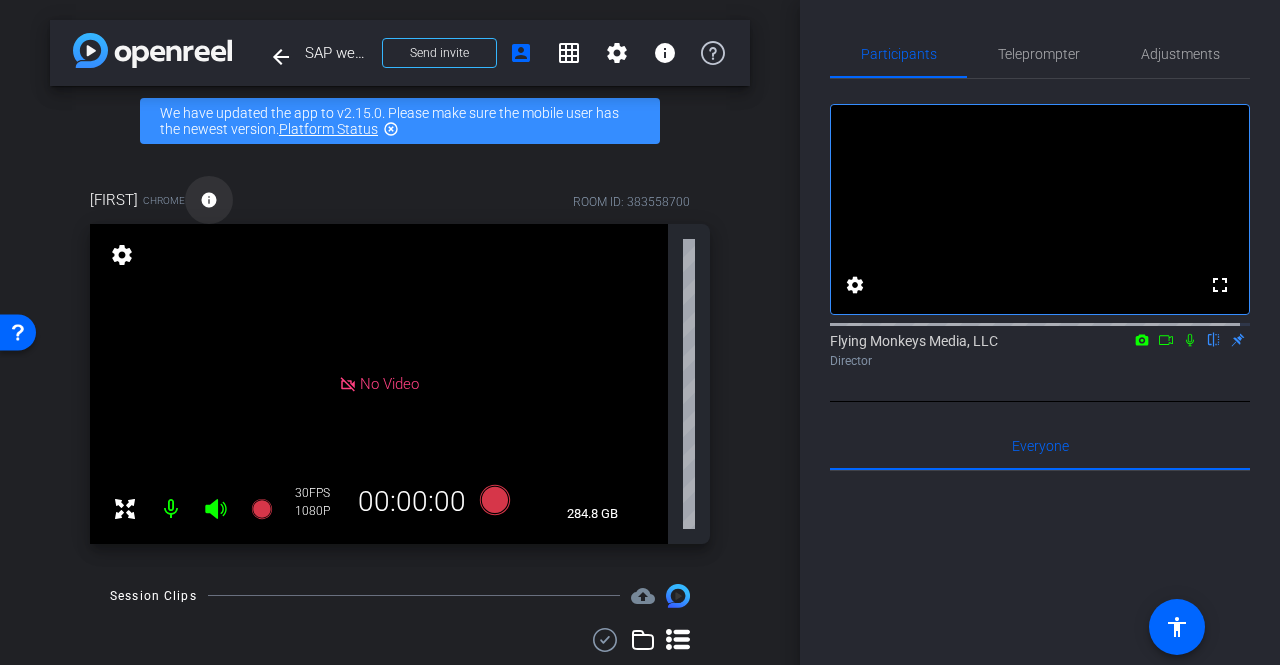 click at bounding box center (209, 200) 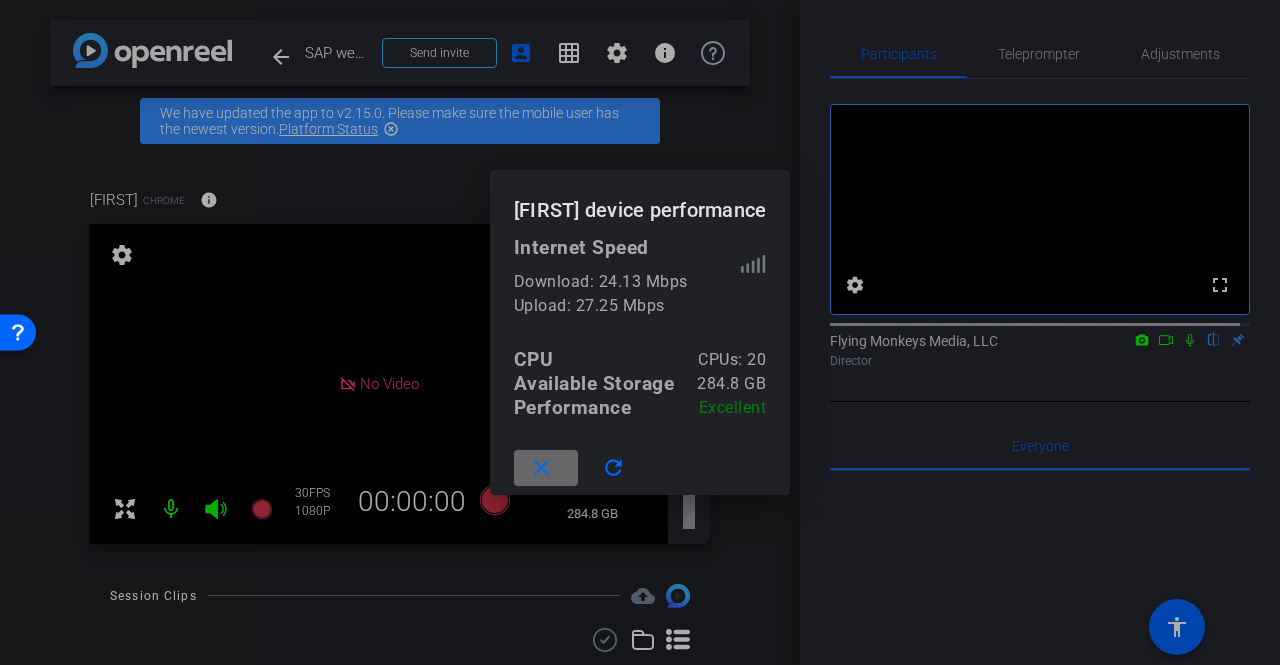 click on "close" at bounding box center [541, 468] 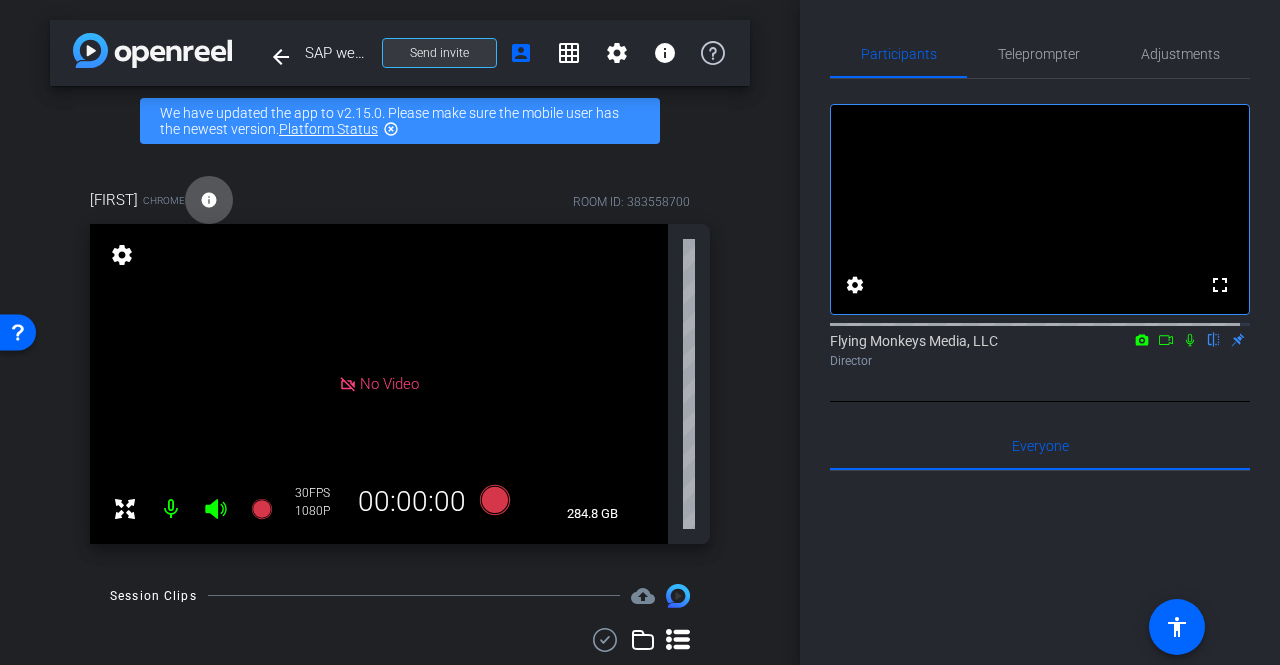 click on "Send invite" at bounding box center (439, 53) 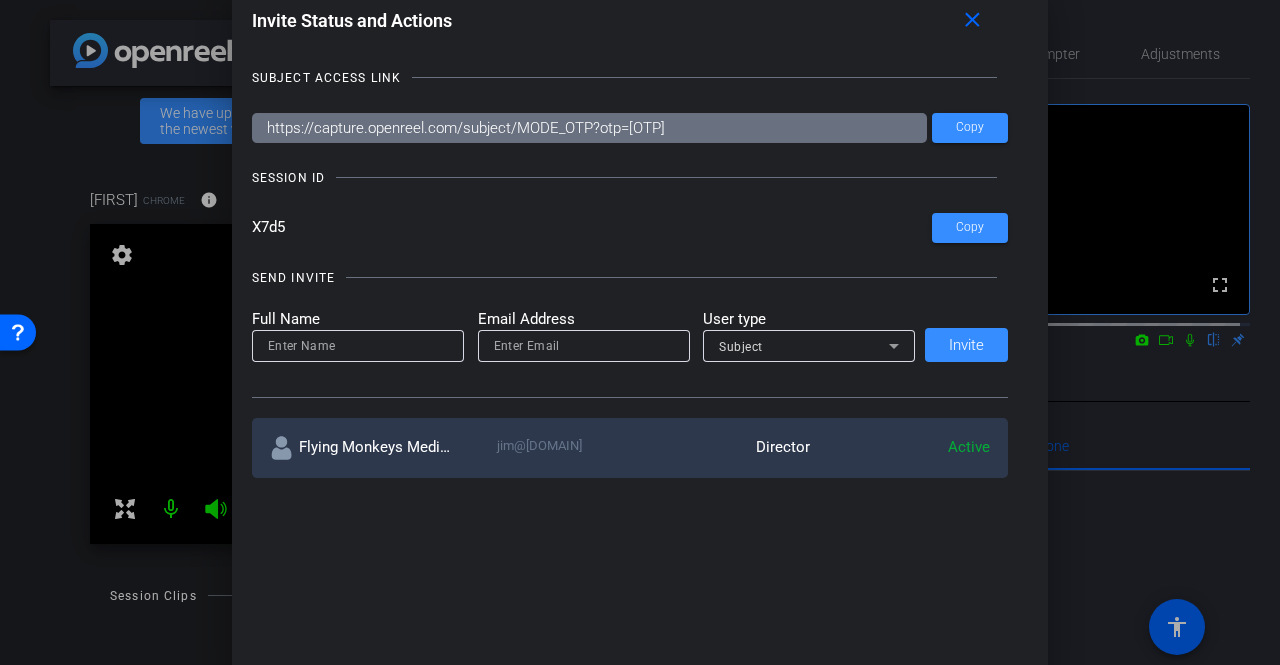drag, startPoint x: 293, startPoint y: 225, endPoint x: 239, endPoint y: 224, distance: 54.00926 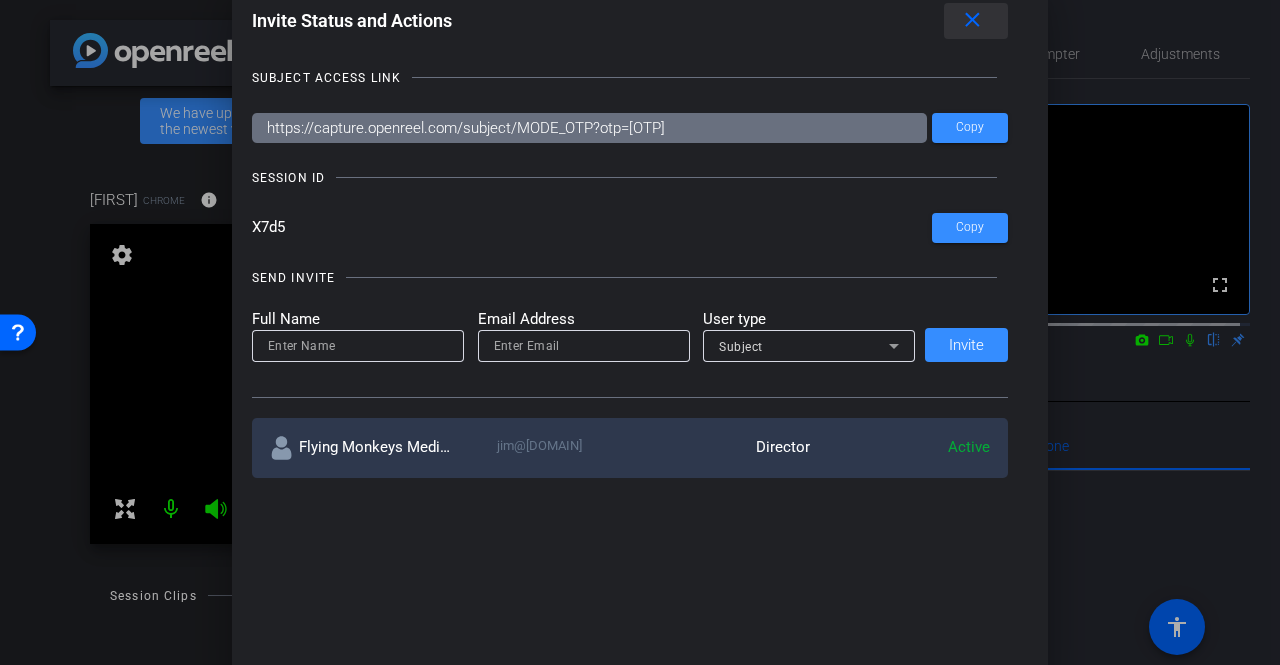 click on "close" at bounding box center [972, 20] 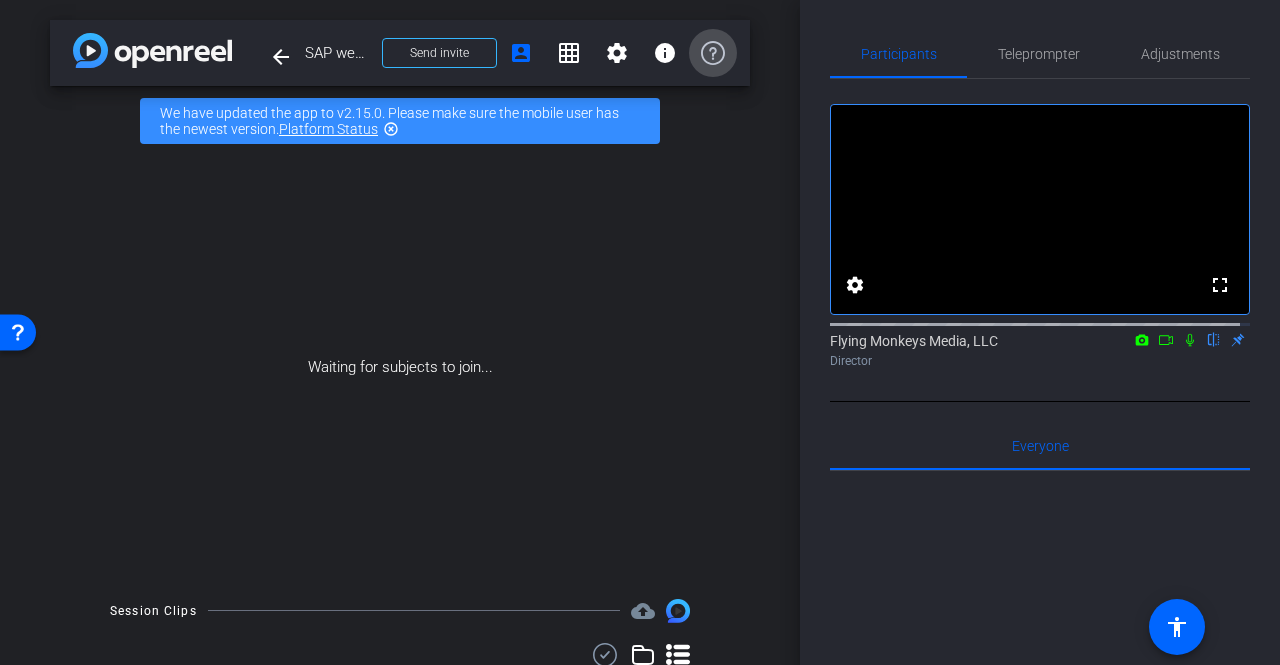 click 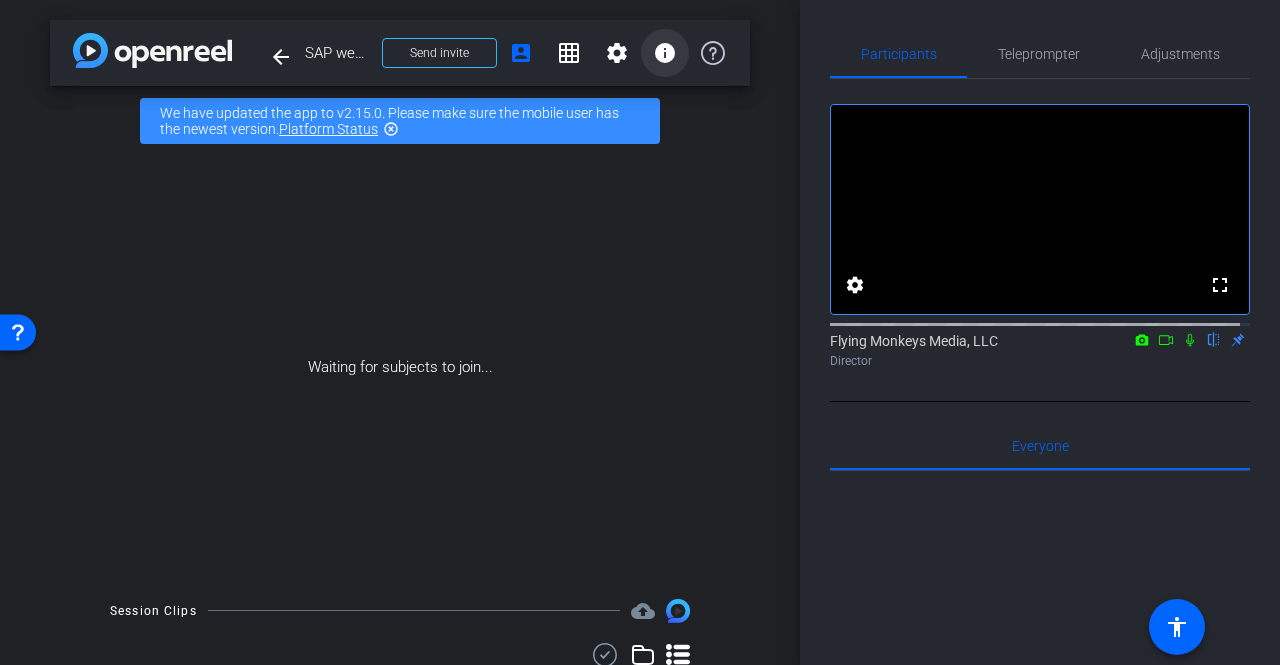 click on "info" at bounding box center (665, 53) 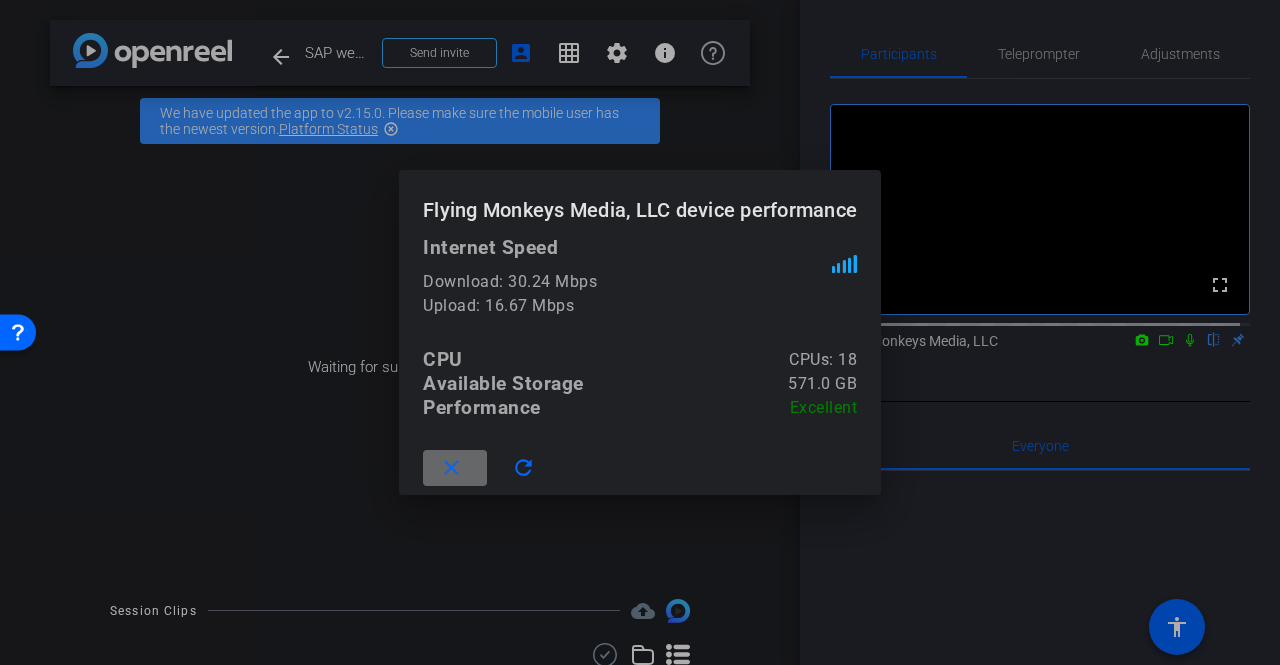 click at bounding box center [455, 468] 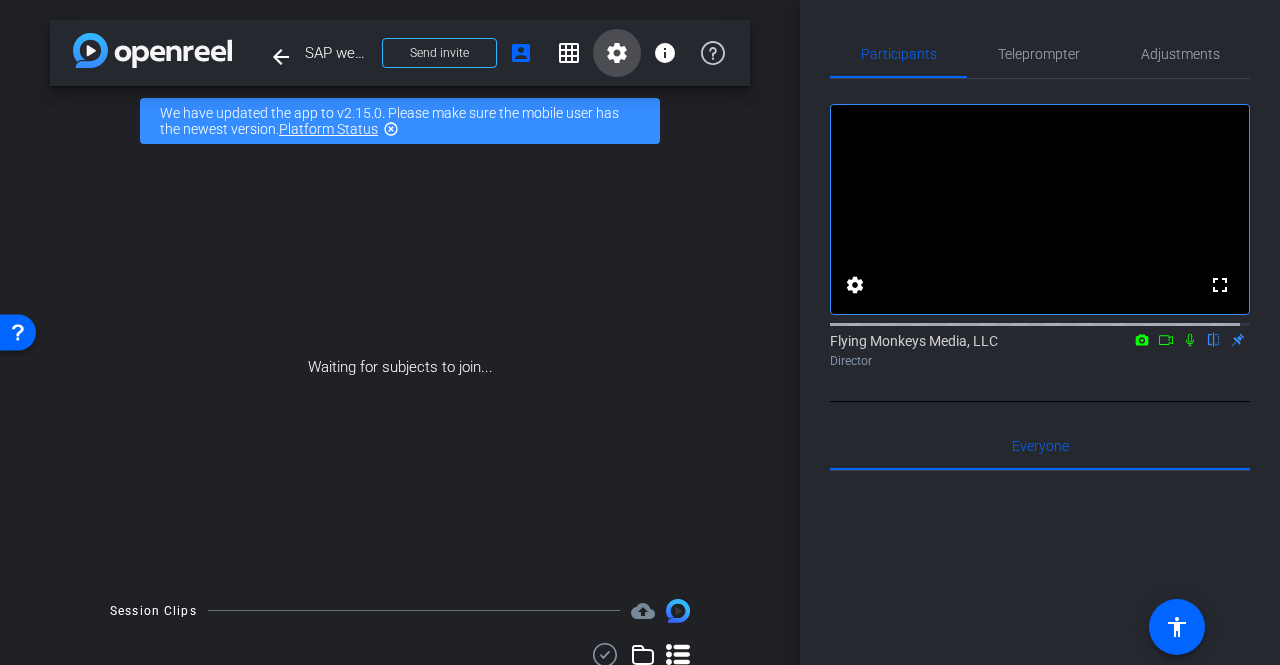click on "settings" at bounding box center [617, 53] 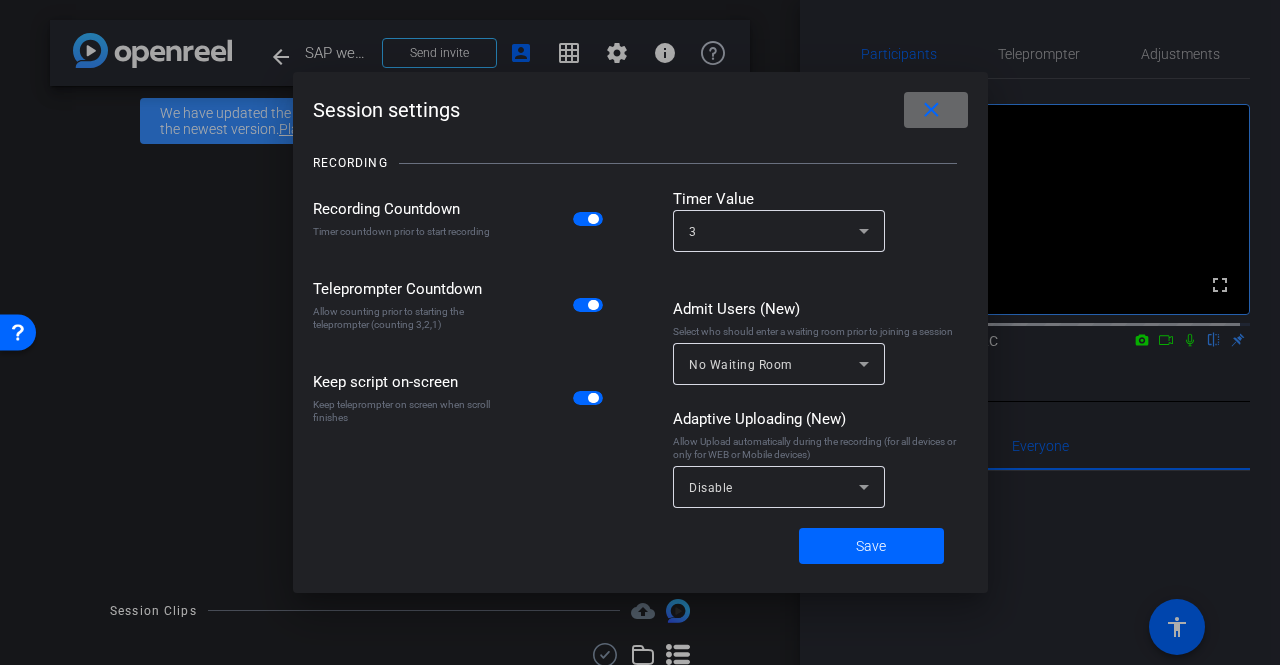 click on "close" at bounding box center (931, 110) 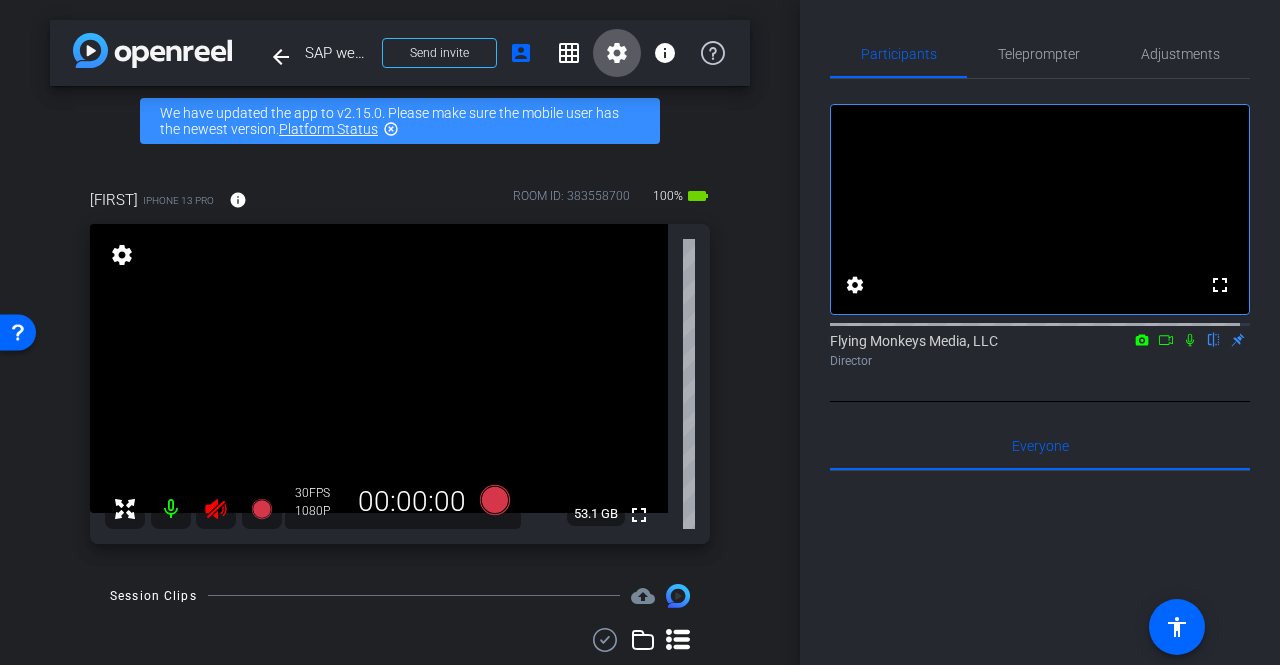 click 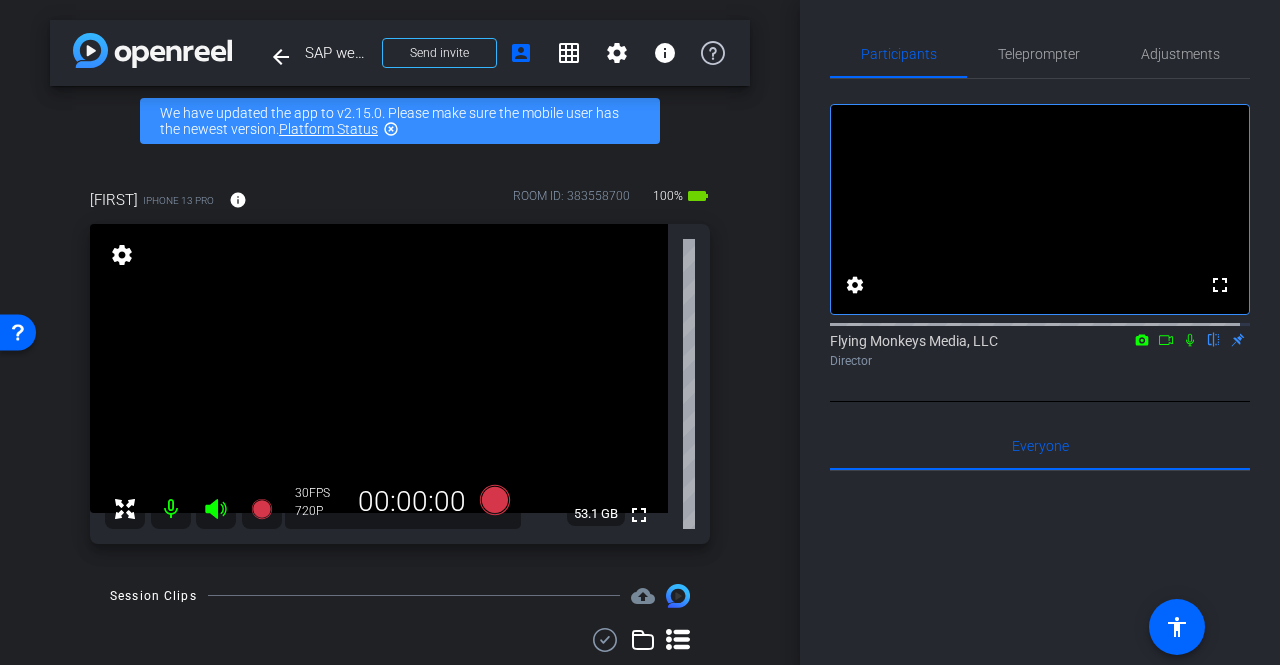 click on "settings" at bounding box center [122, 255] 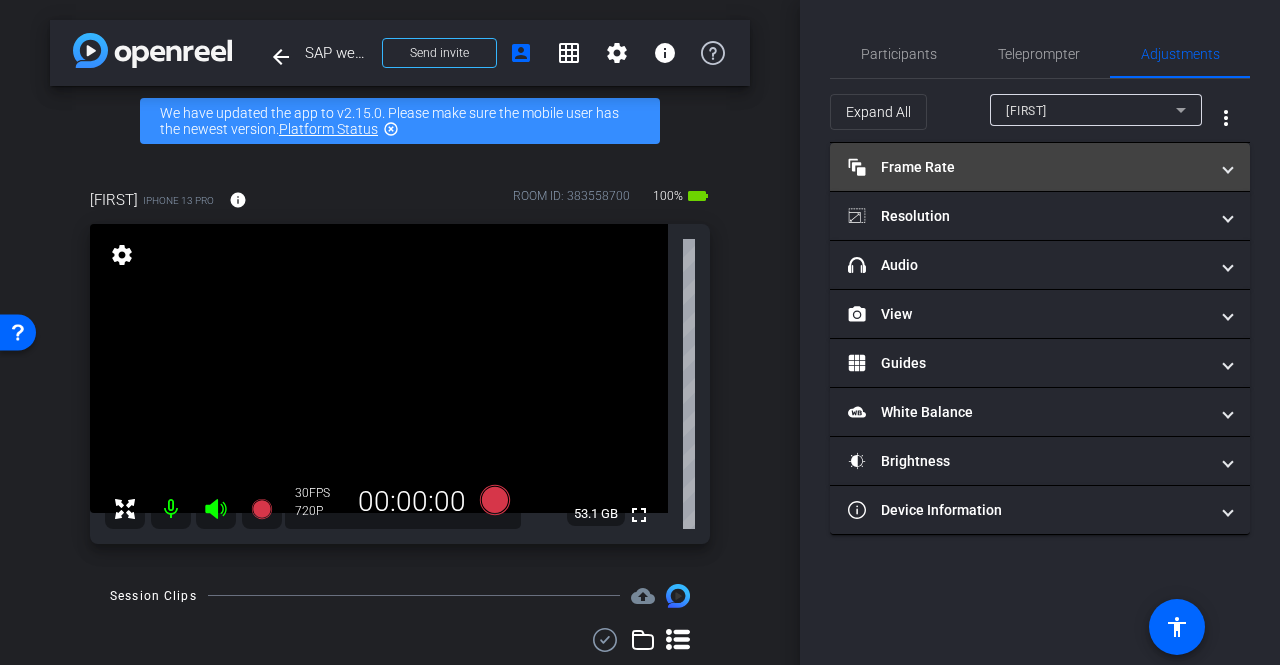click on "Frame Rate
Frame Rate" at bounding box center (1028, 167) 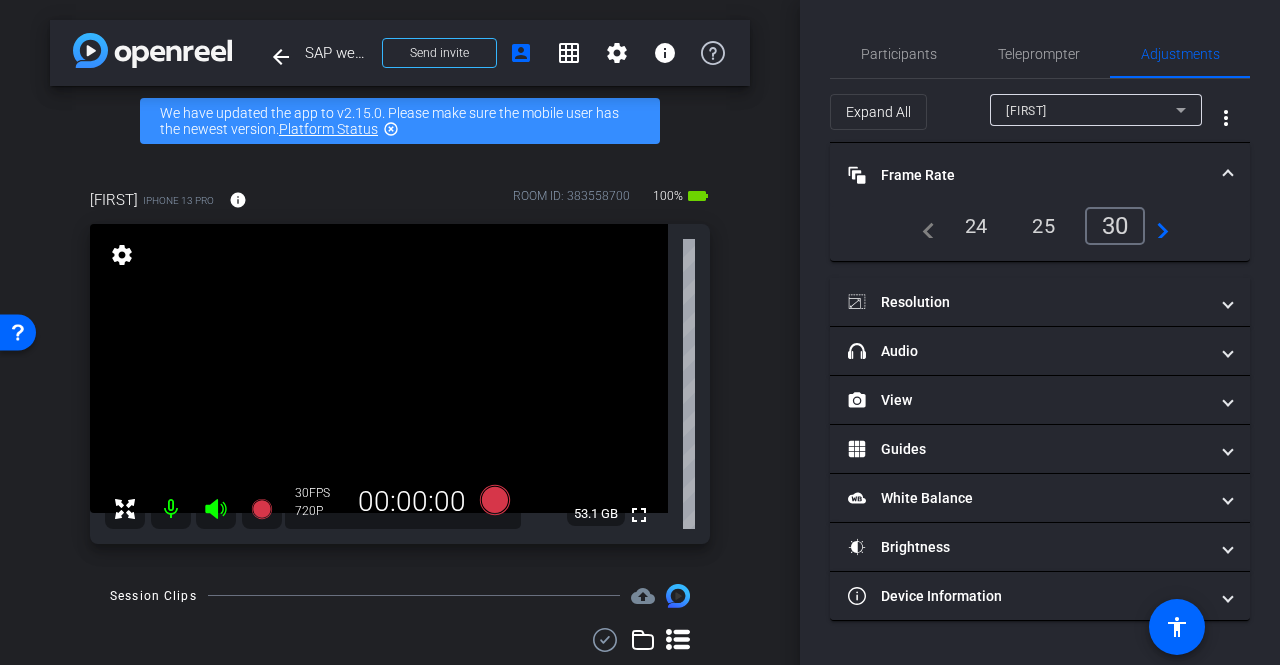 click on "30" at bounding box center [1115, 226] 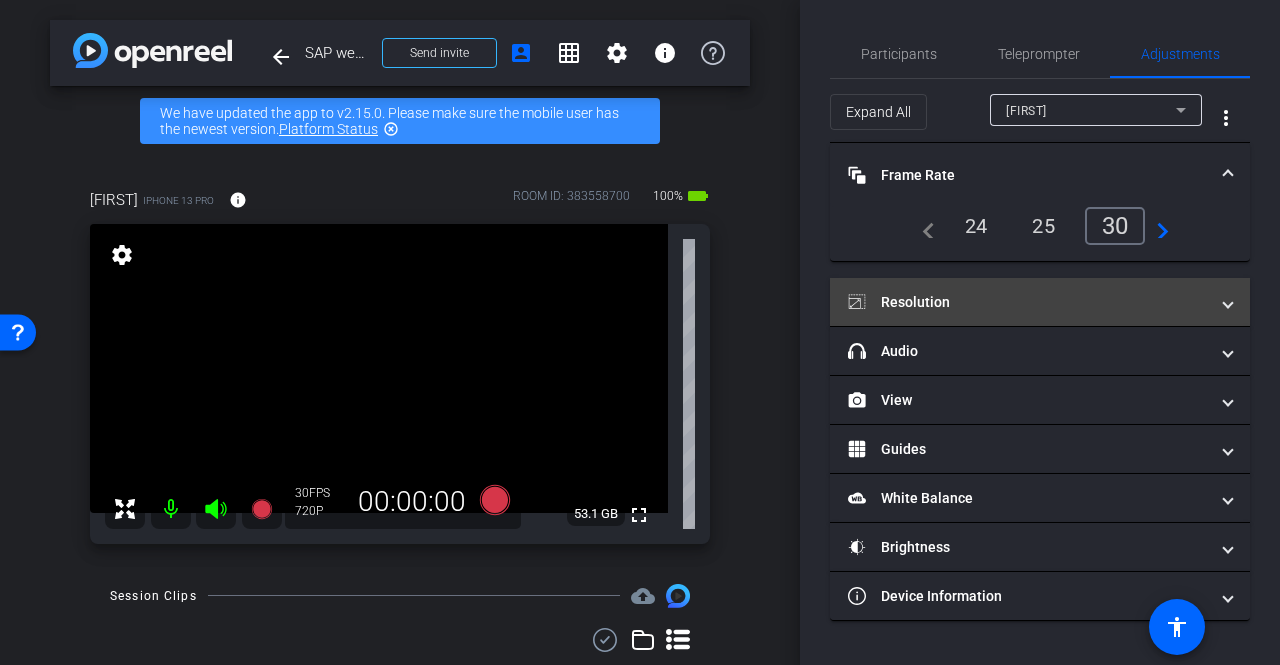 click on "Resolution" at bounding box center [1040, 302] 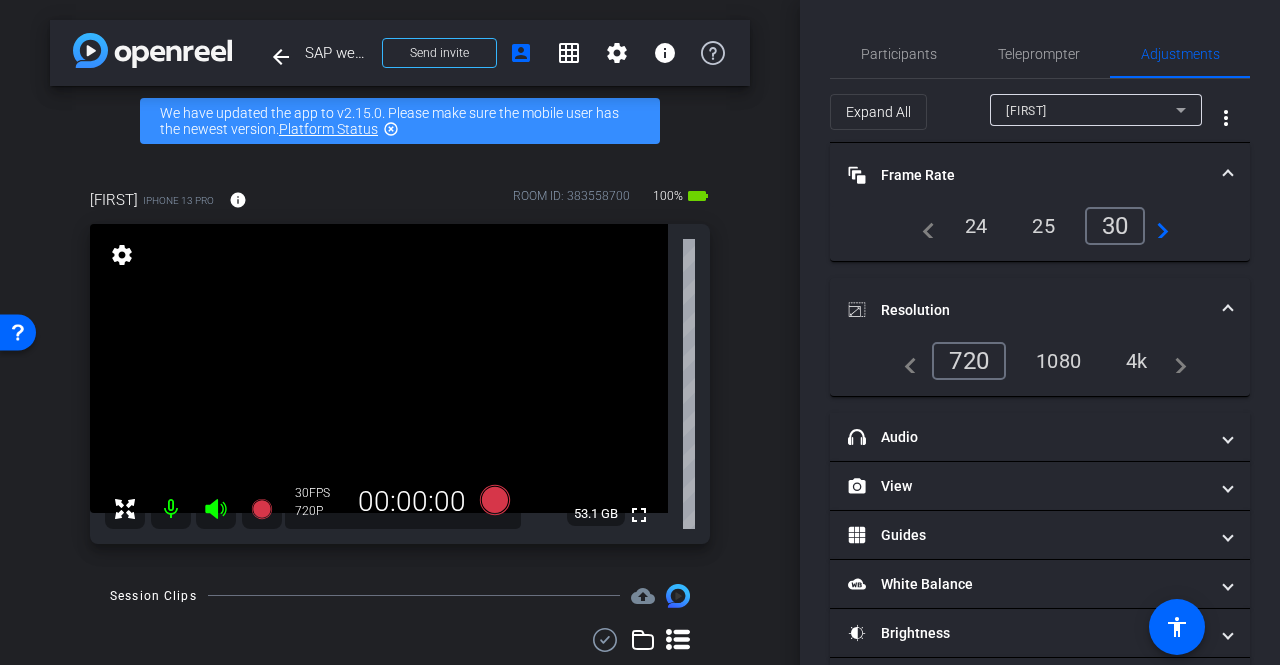click on "1080" at bounding box center (1058, 361) 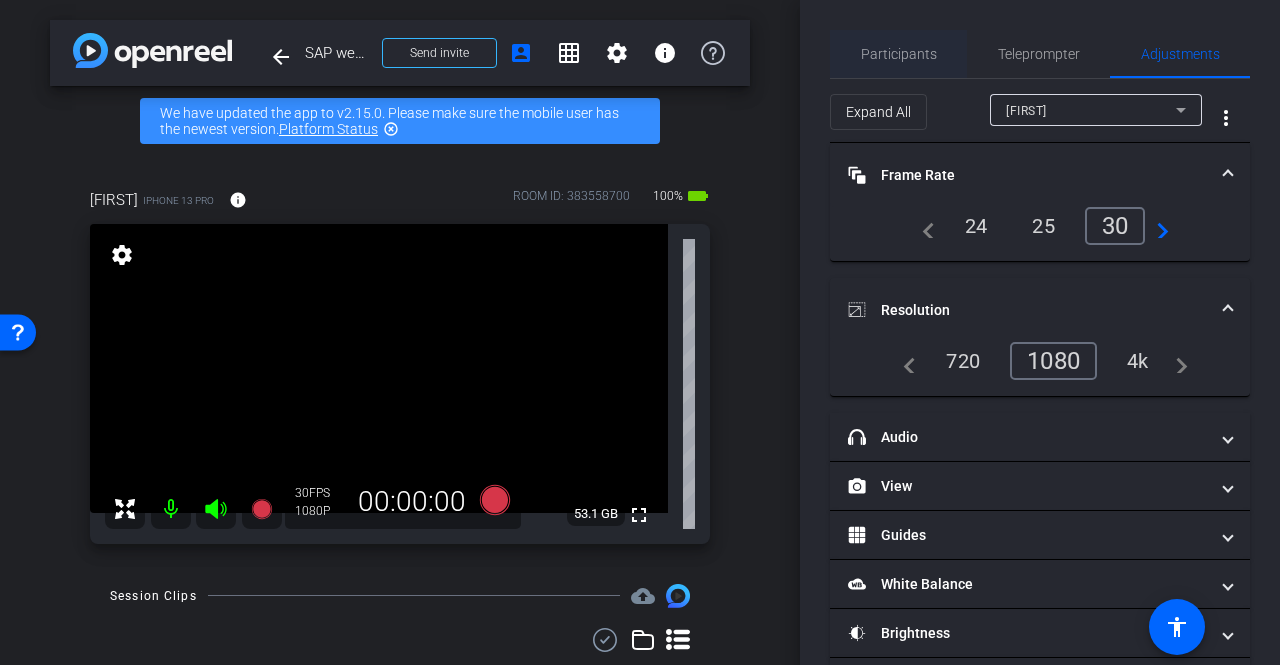 click on "Participants" at bounding box center (899, 54) 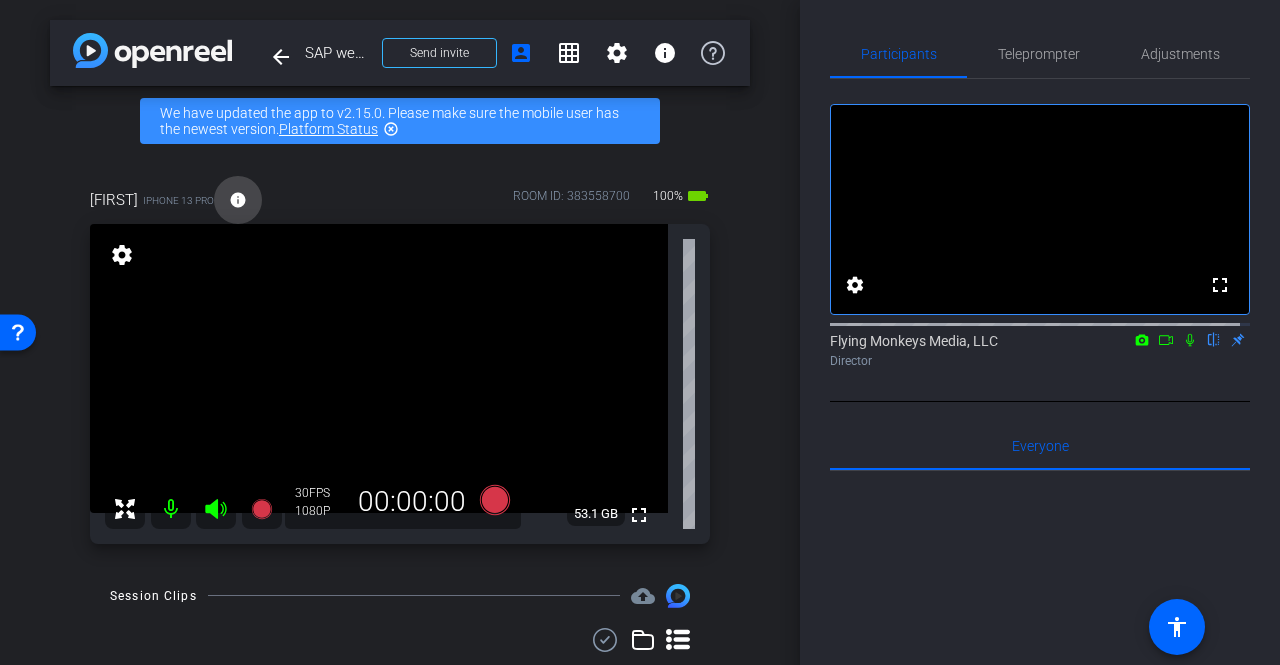 click at bounding box center (238, 200) 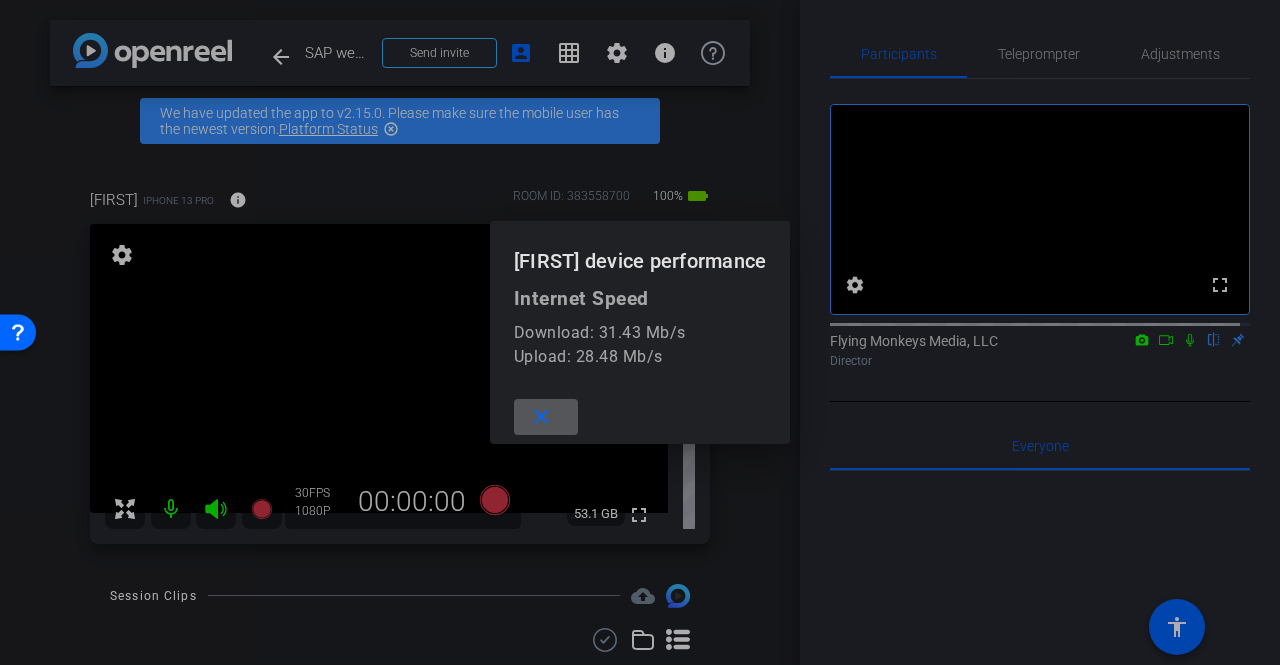 click on "close" at bounding box center (541, 417) 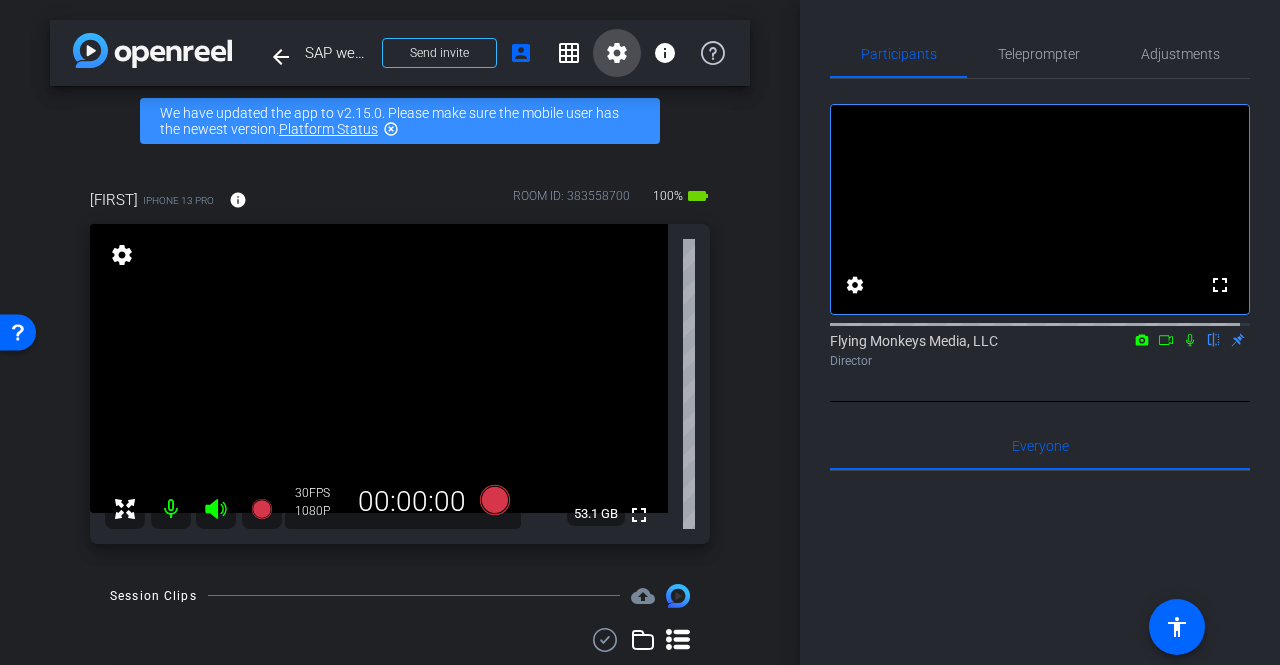 click at bounding box center [617, 53] 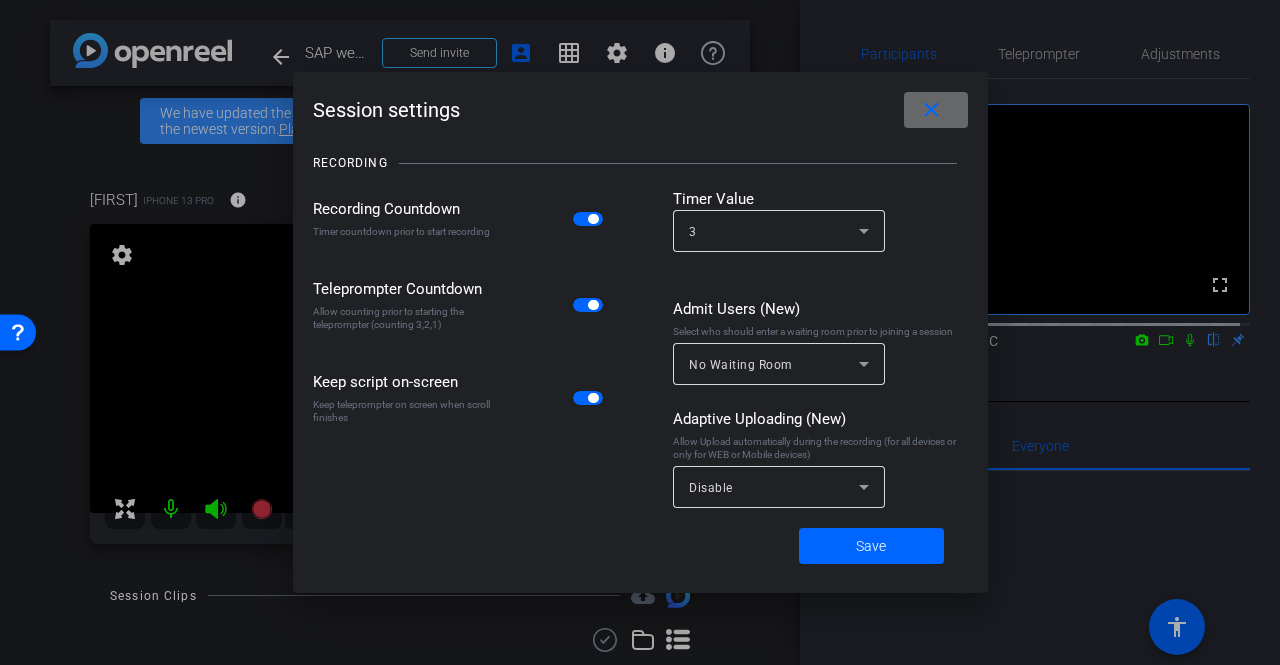 click on "close" at bounding box center (931, 110) 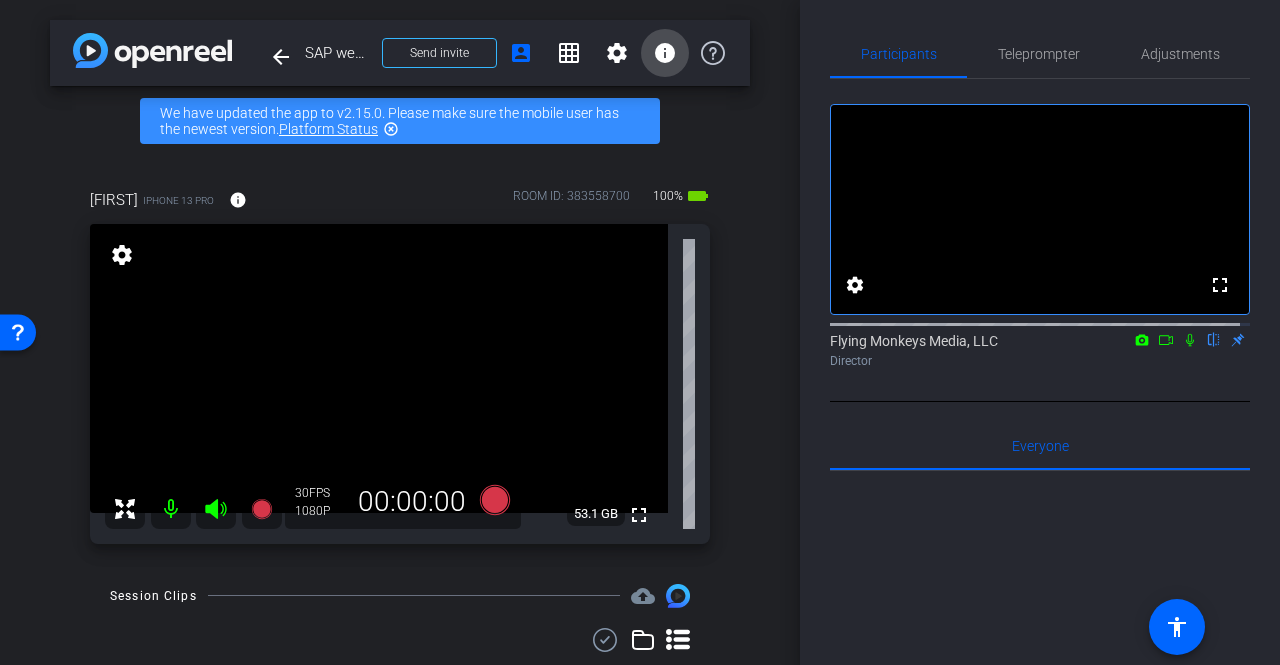 click on "info" at bounding box center [665, 53] 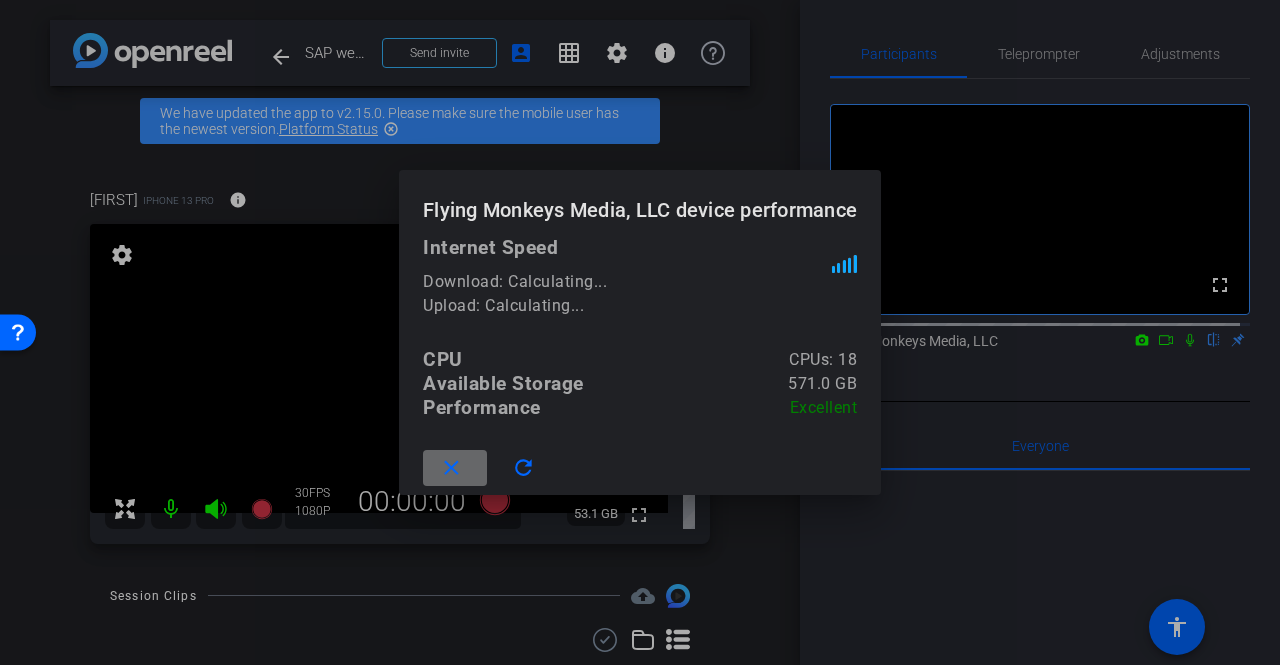 click on "close" at bounding box center (451, 468) 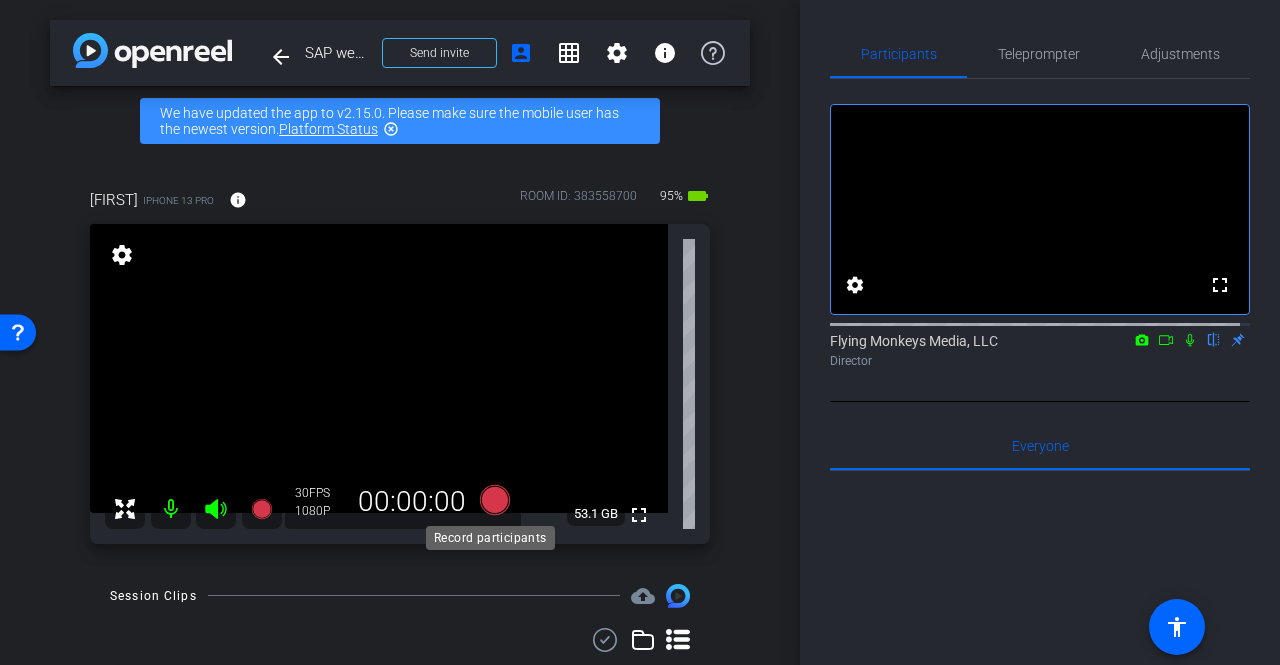 click 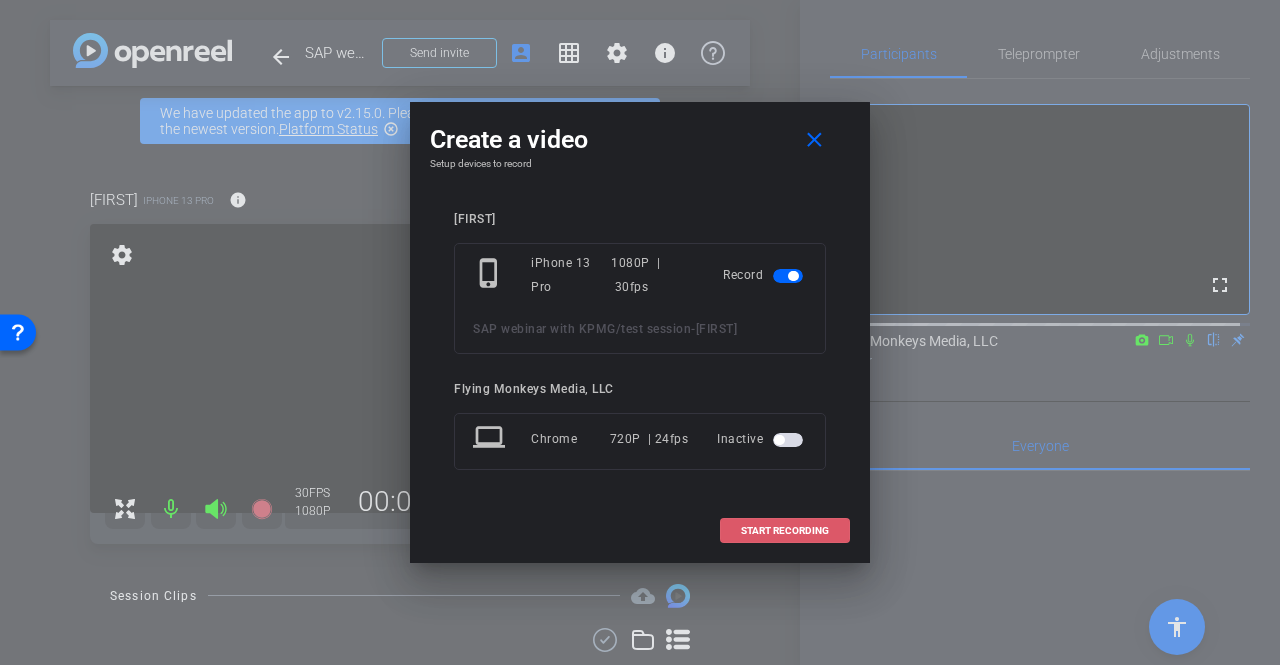 click on "START RECORDING" at bounding box center (785, 531) 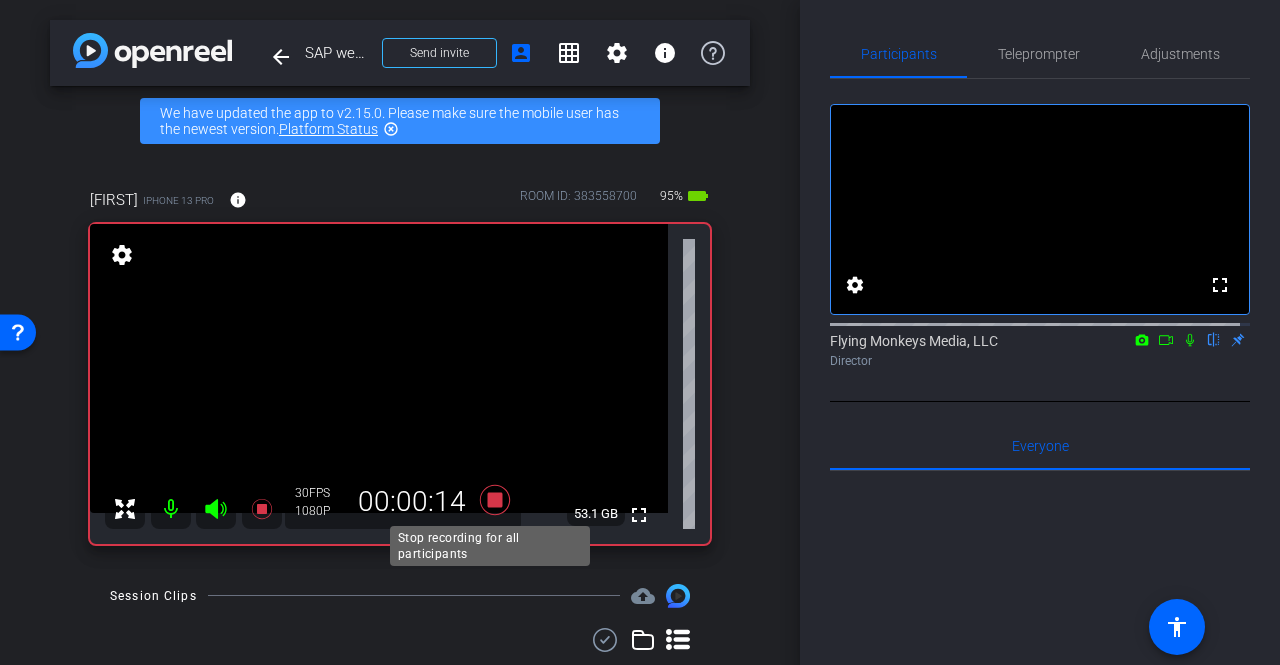 click 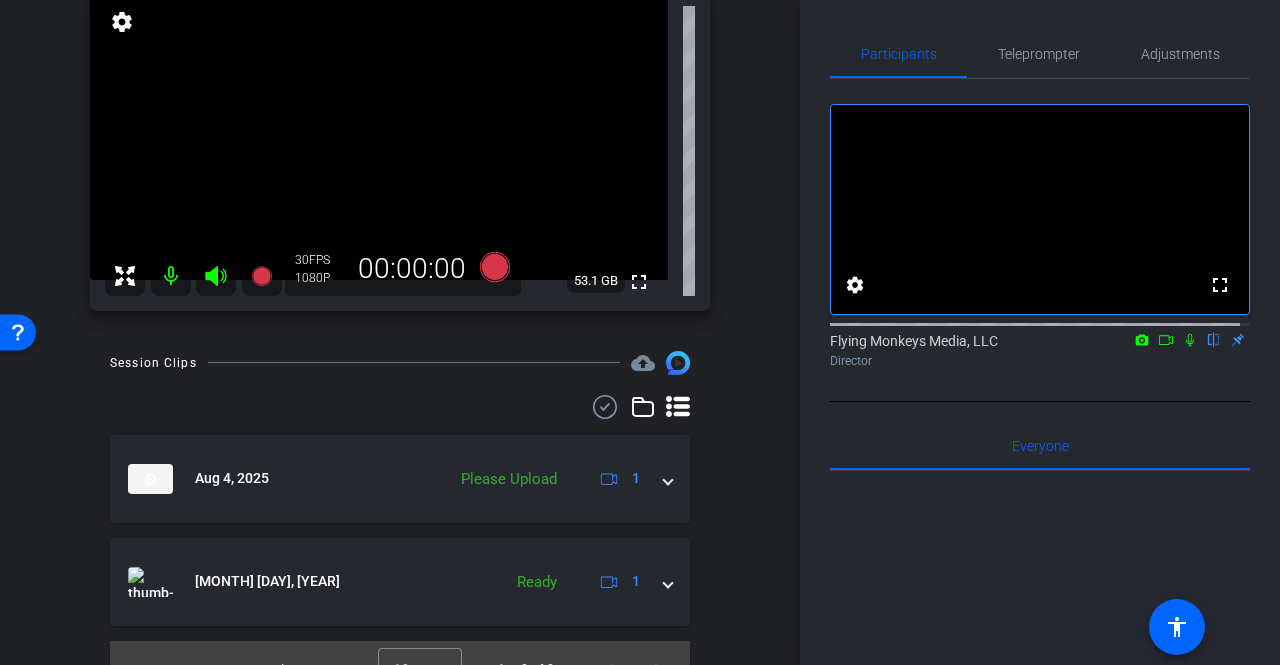 scroll, scrollTop: 264, scrollLeft: 0, axis: vertical 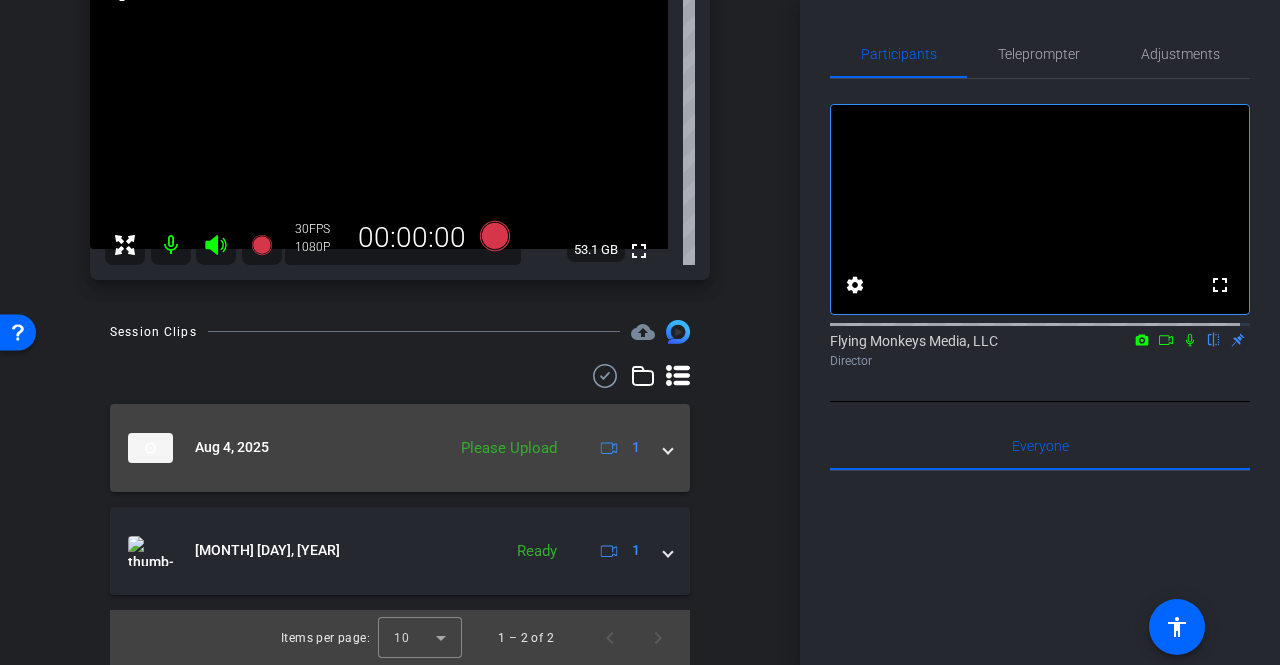 click at bounding box center (668, 447) 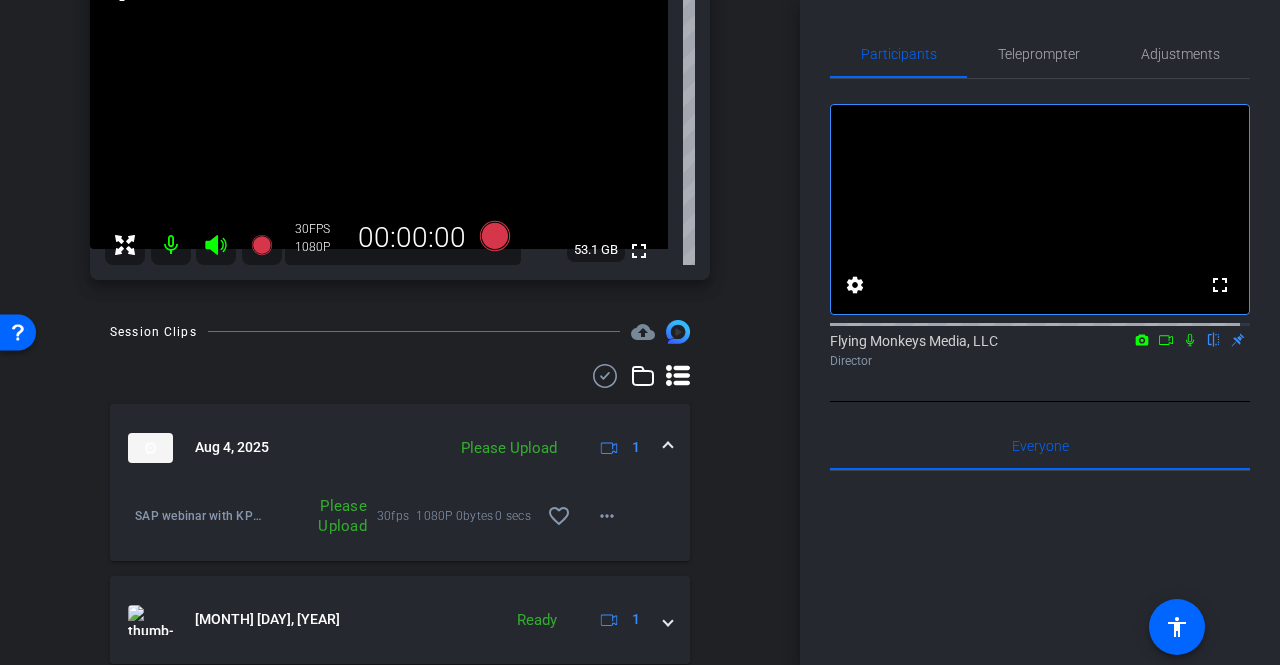 click on "Please Upload" 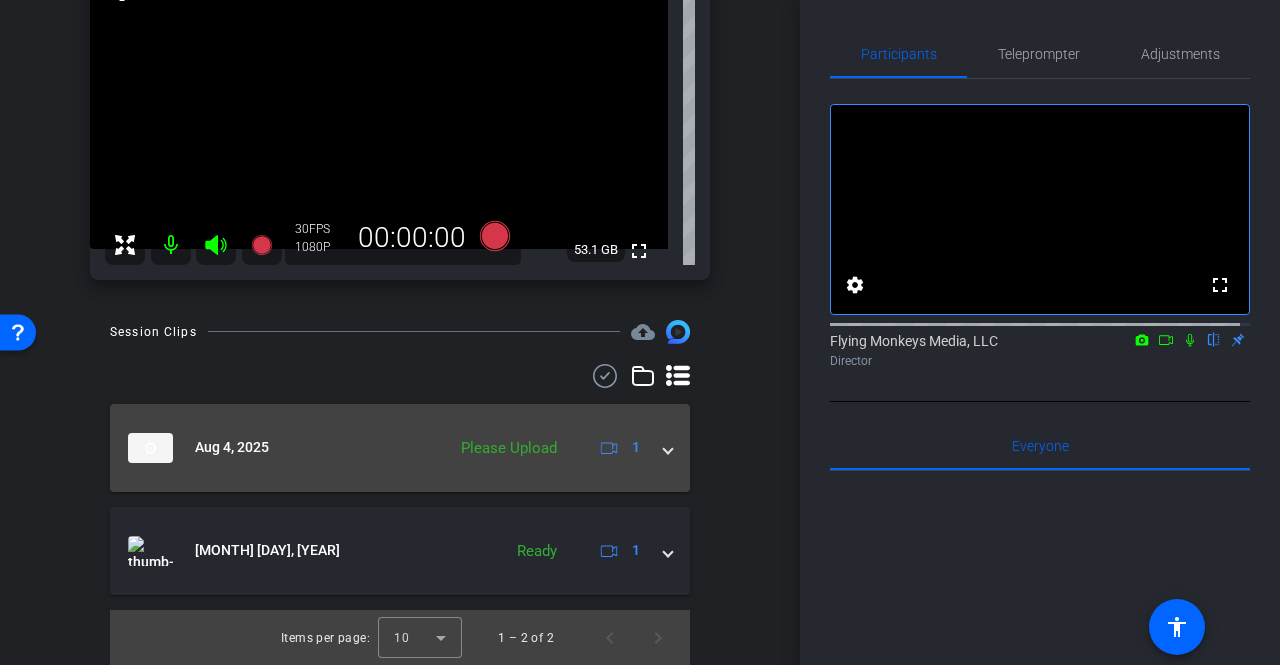 click on "Please Upload" 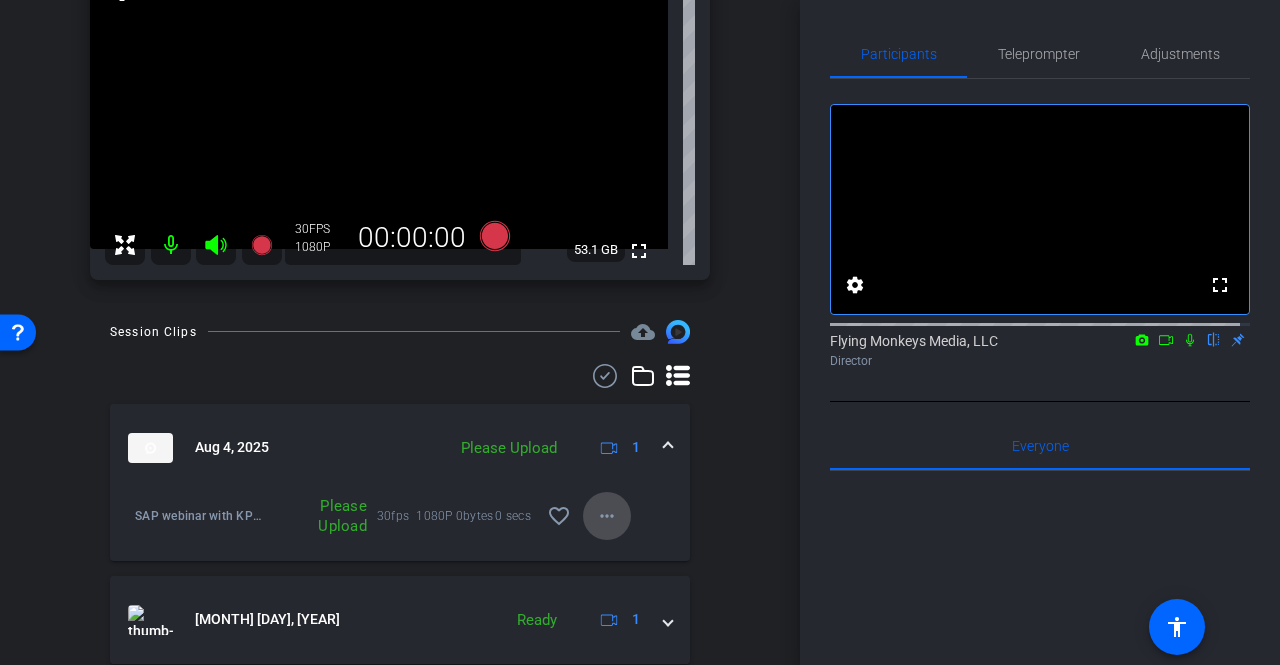 click on "more_horiz" at bounding box center [607, 516] 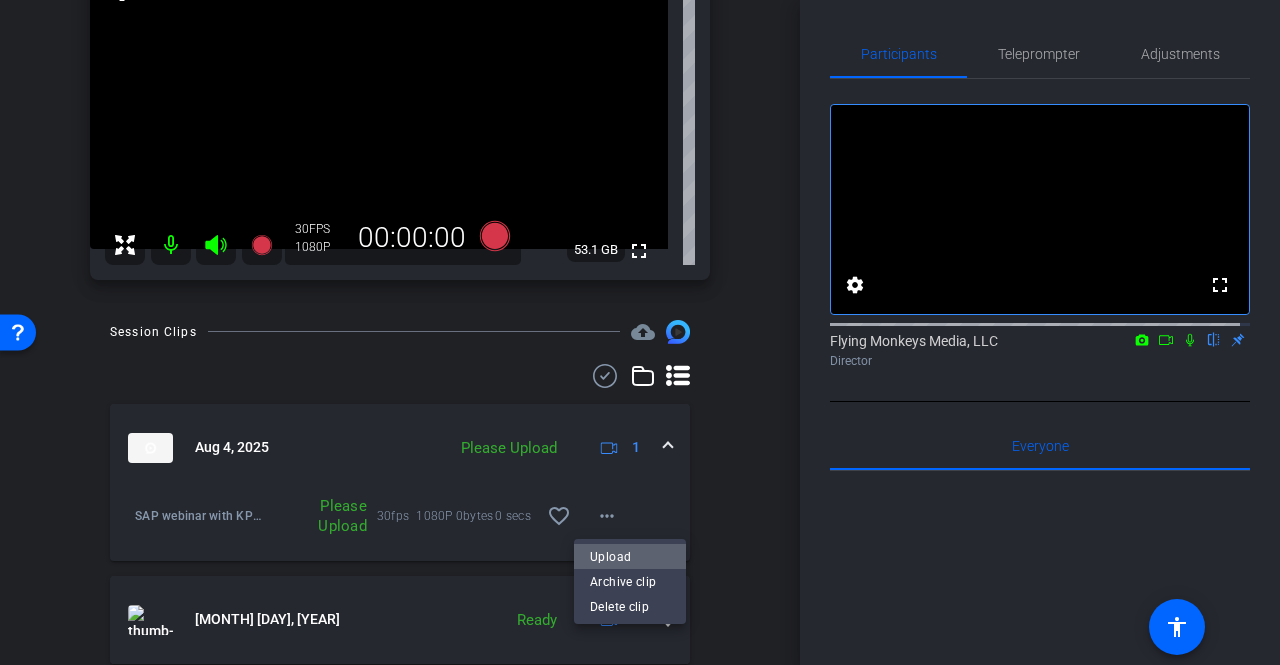 click on "Upload" at bounding box center [630, 557] 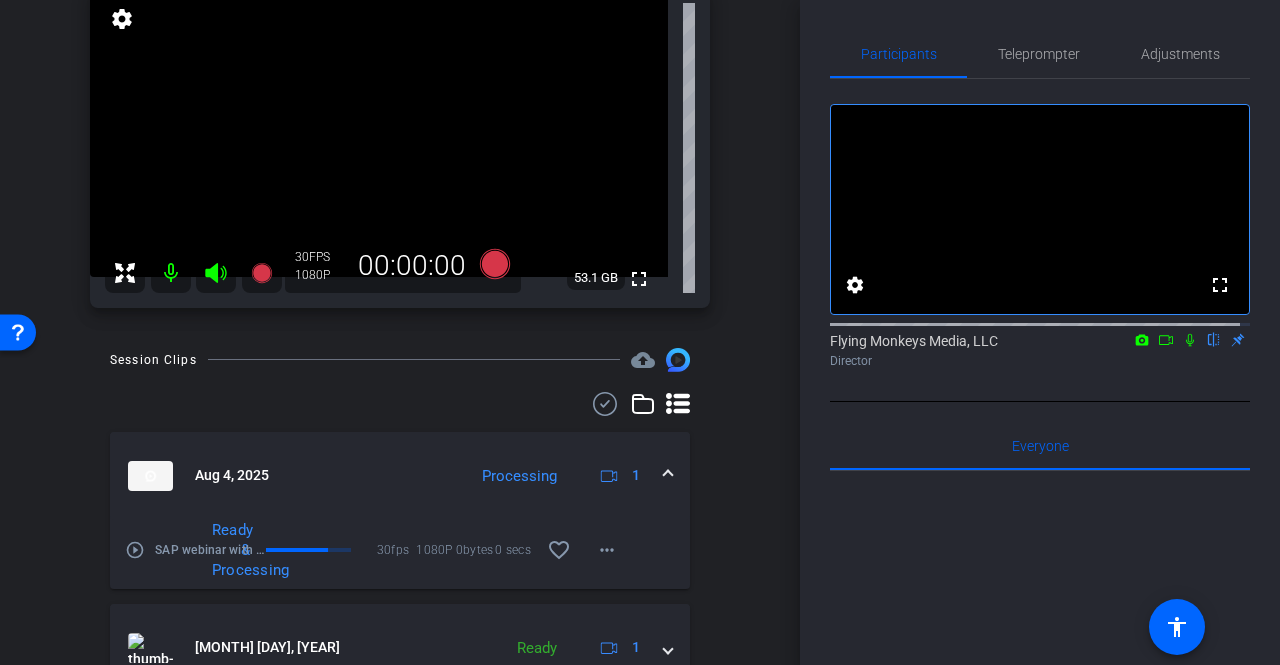 scroll, scrollTop: 333, scrollLeft: 0, axis: vertical 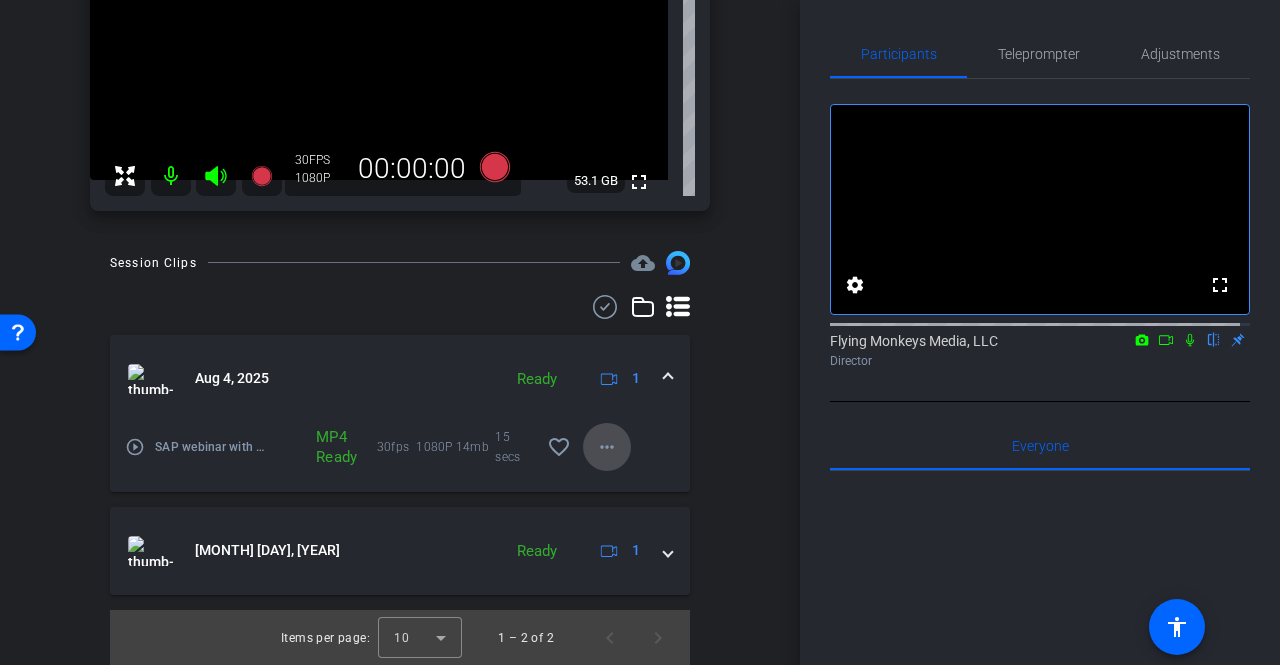 click on "more_horiz" at bounding box center [607, 447] 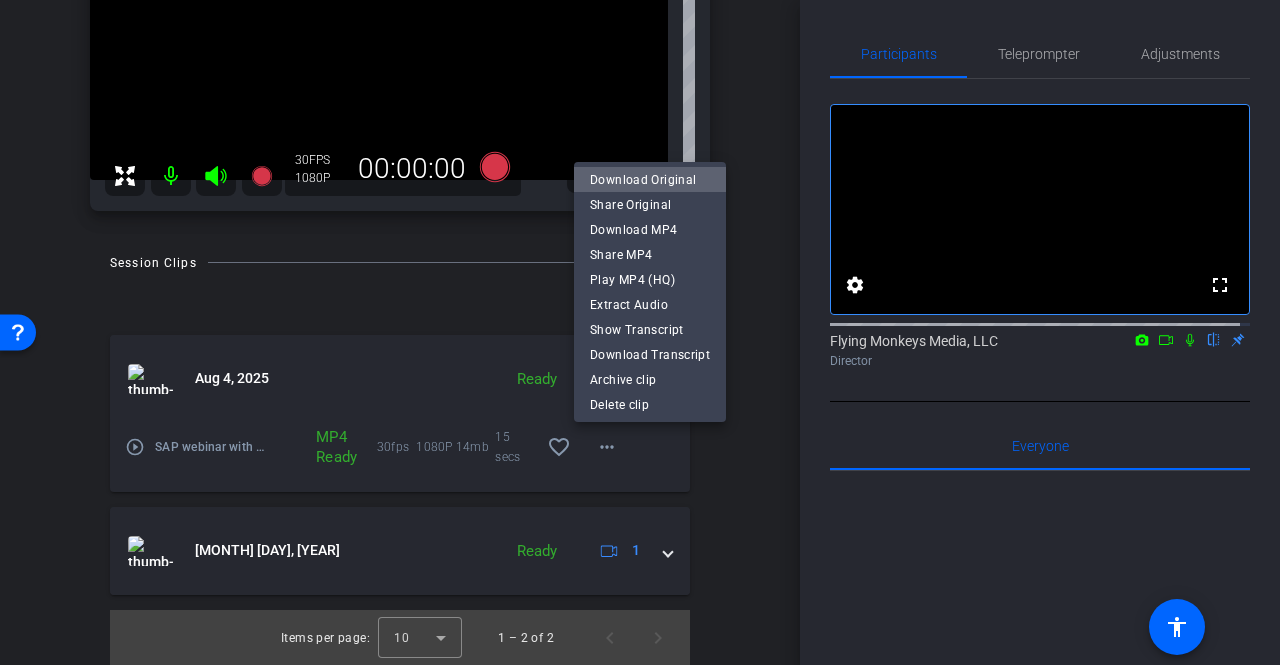 click on "Download Original" at bounding box center (650, 180) 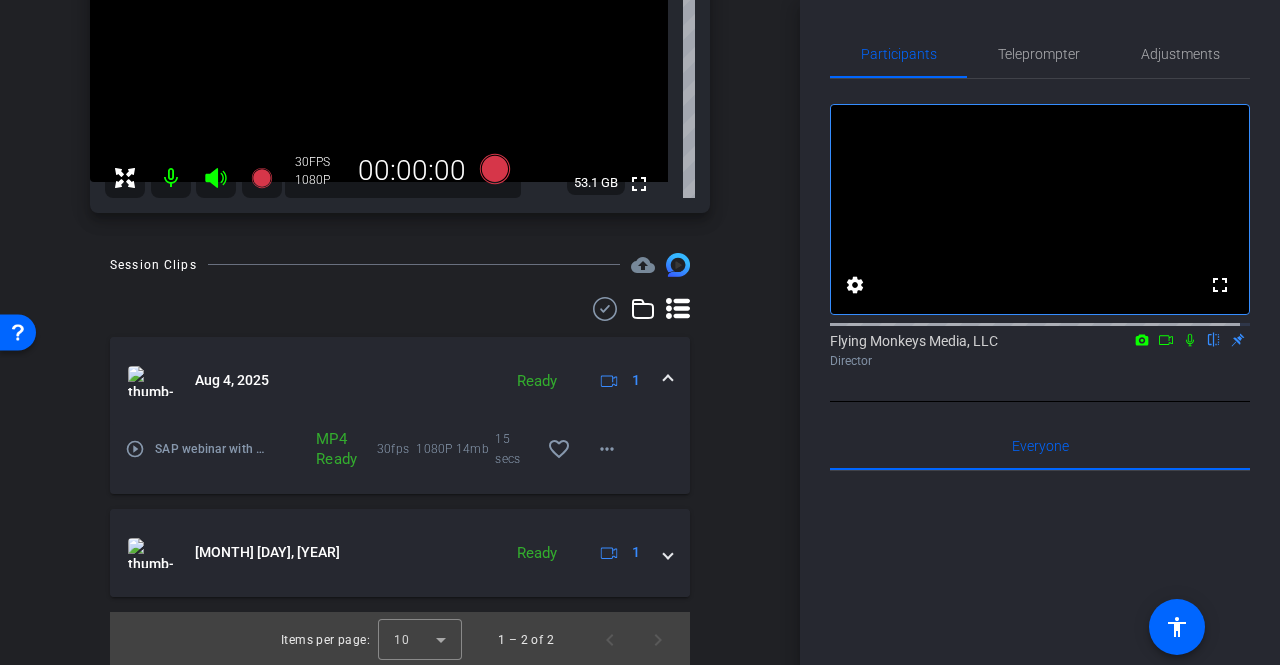 scroll, scrollTop: 333, scrollLeft: 0, axis: vertical 